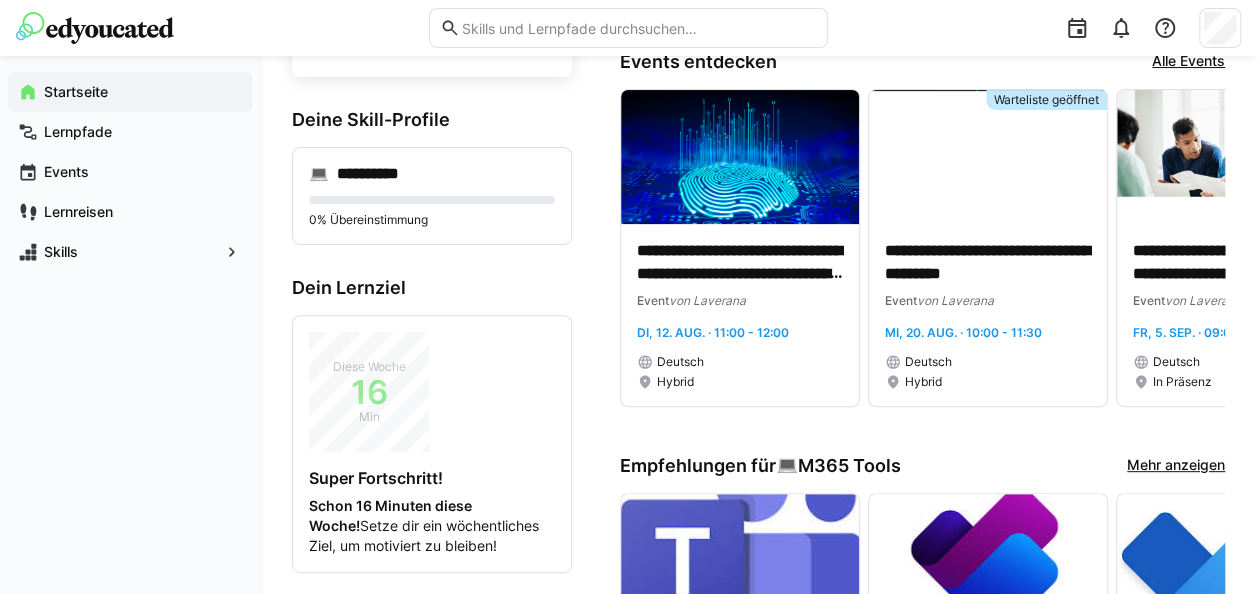 scroll, scrollTop: 176, scrollLeft: 0, axis: vertical 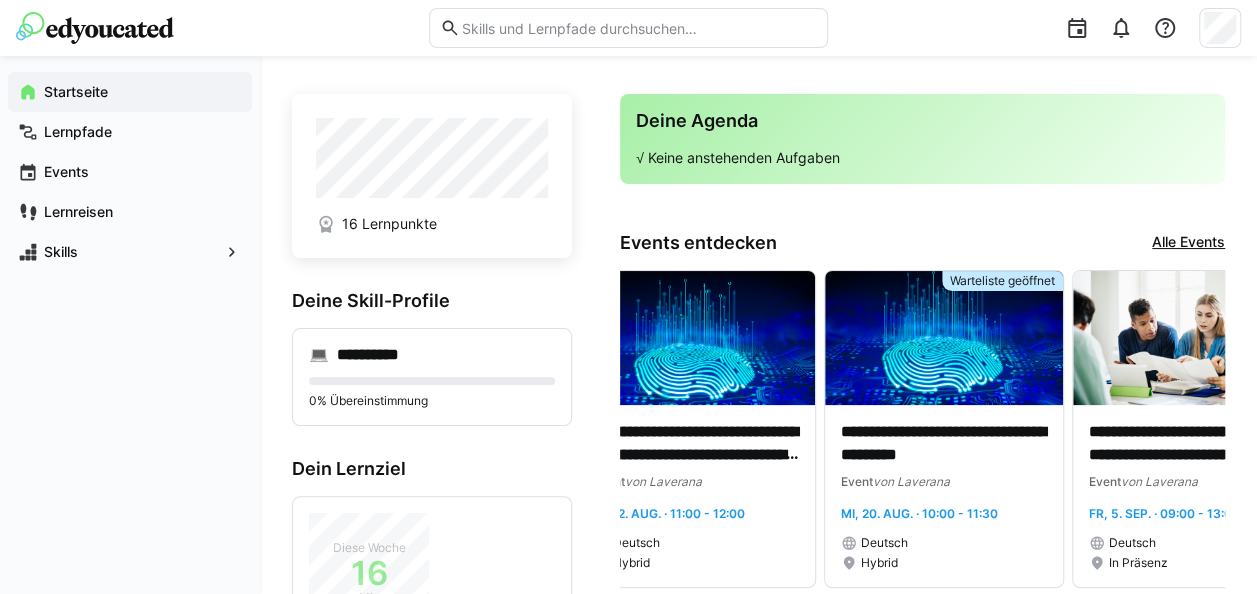 click 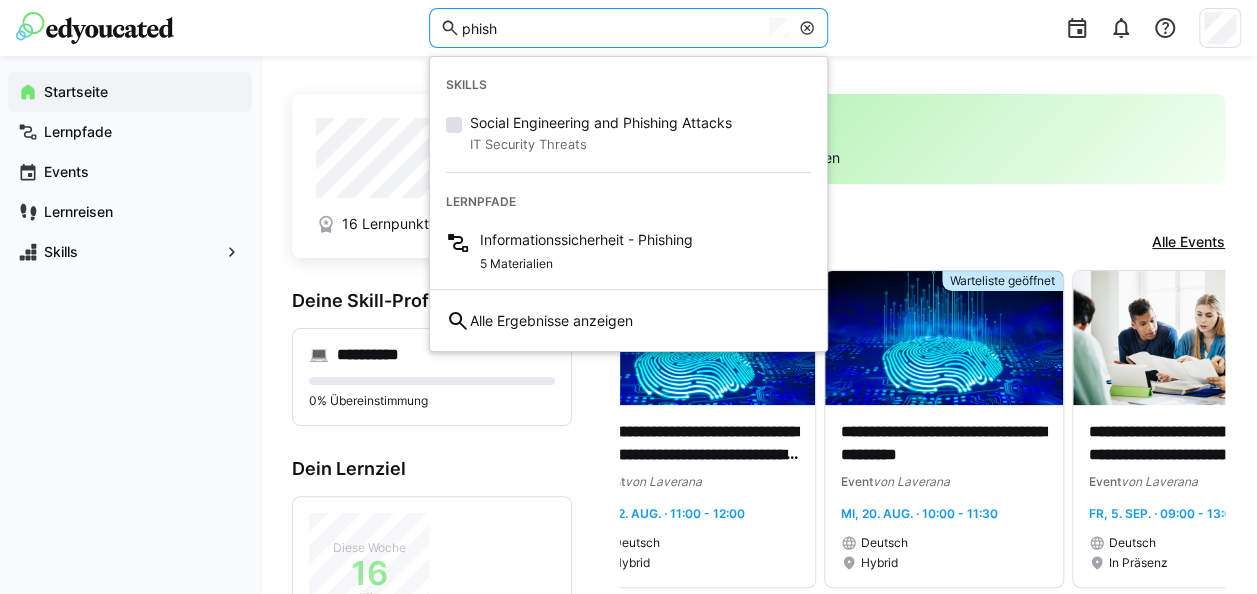 type on "phish" 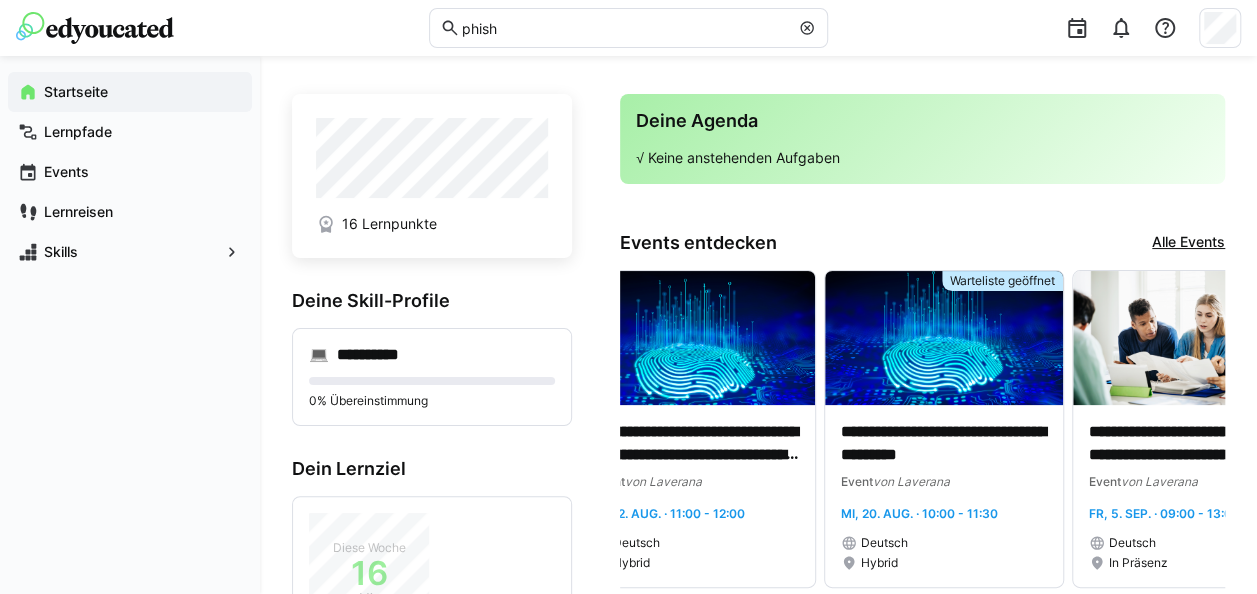 click on "**********" 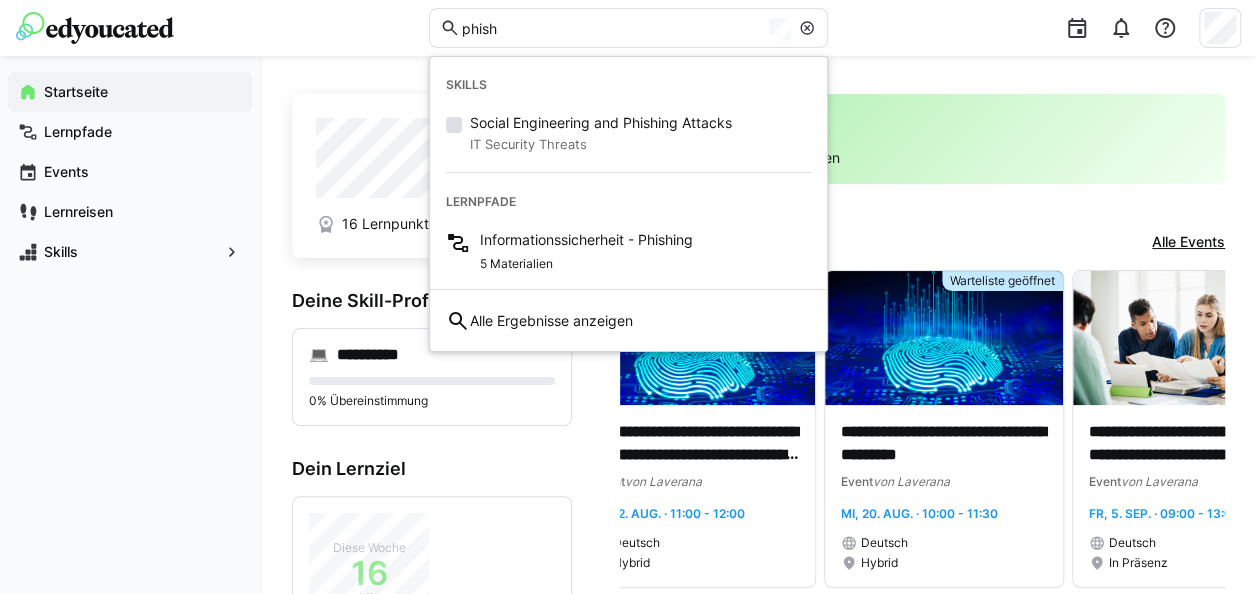 drag, startPoint x: 216, startPoint y: 155, endPoint x: 271, endPoint y: 199, distance: 70.434364 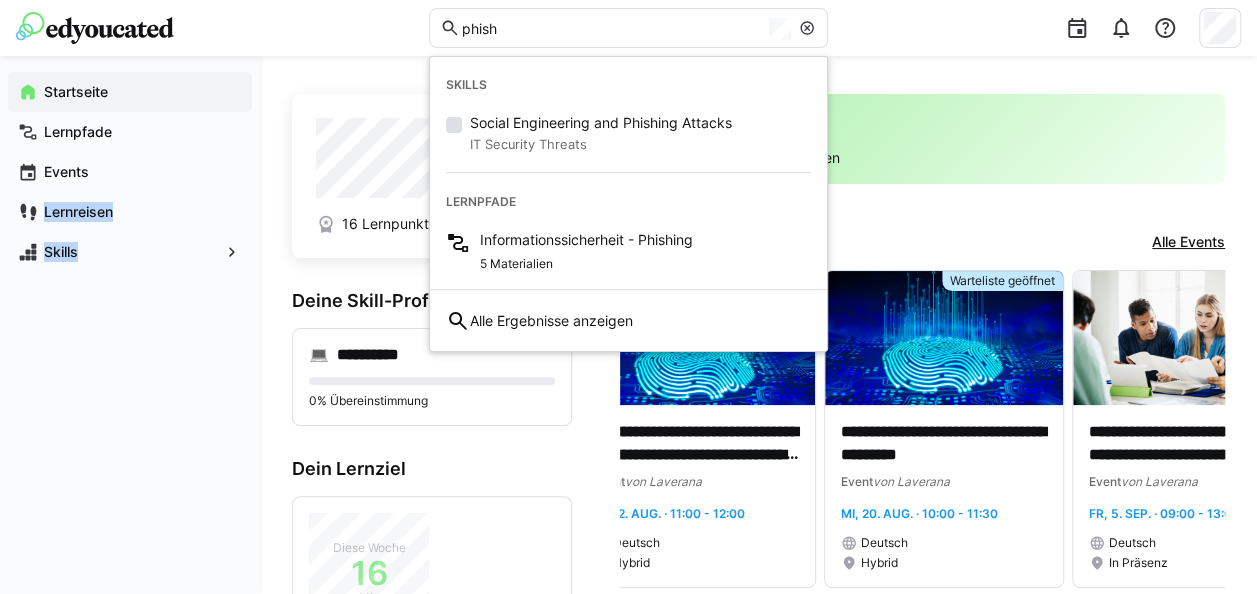 drag, startPoint x: 271, startPoint y: 199, endPoint x: 270, endPoint y: 258, distance: 59.008472 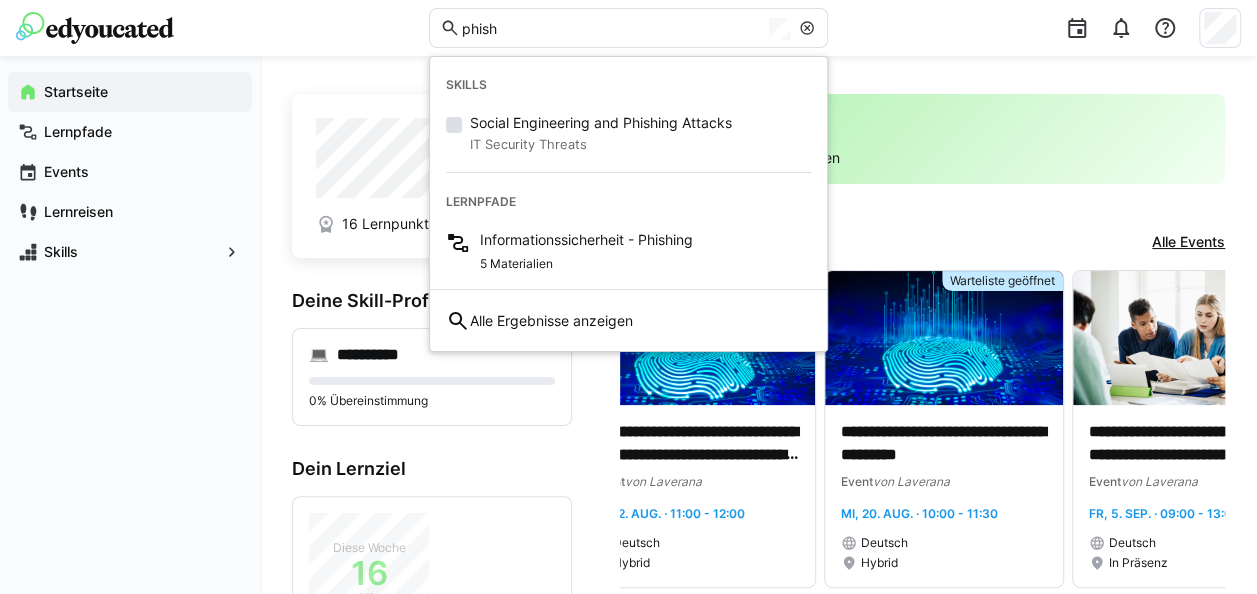 click 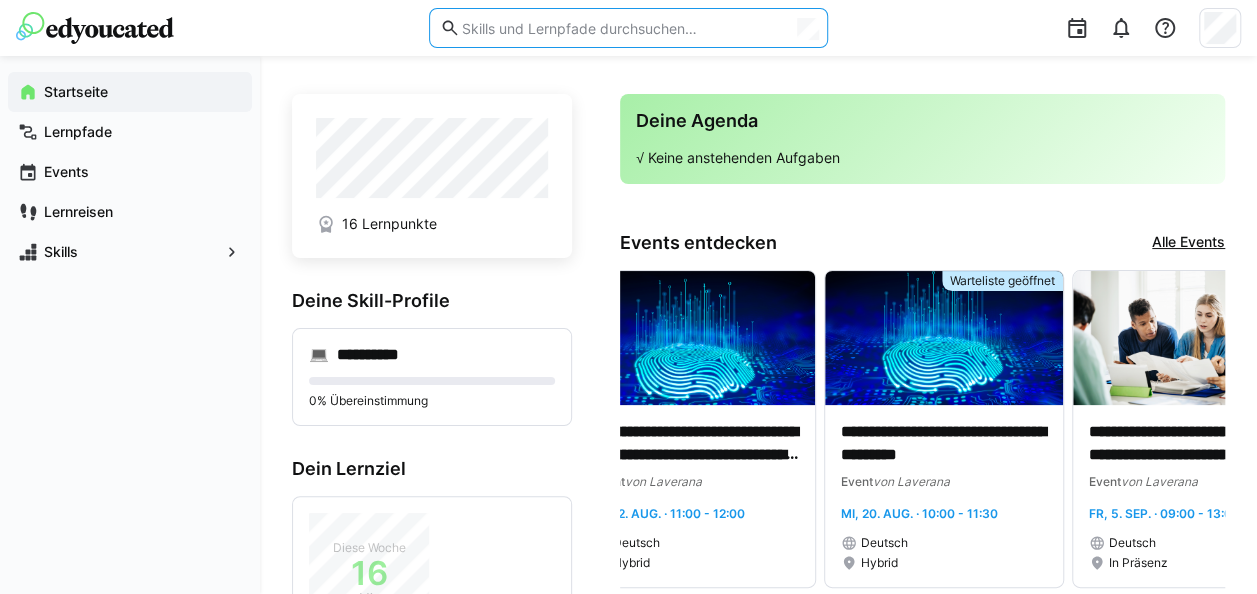 click 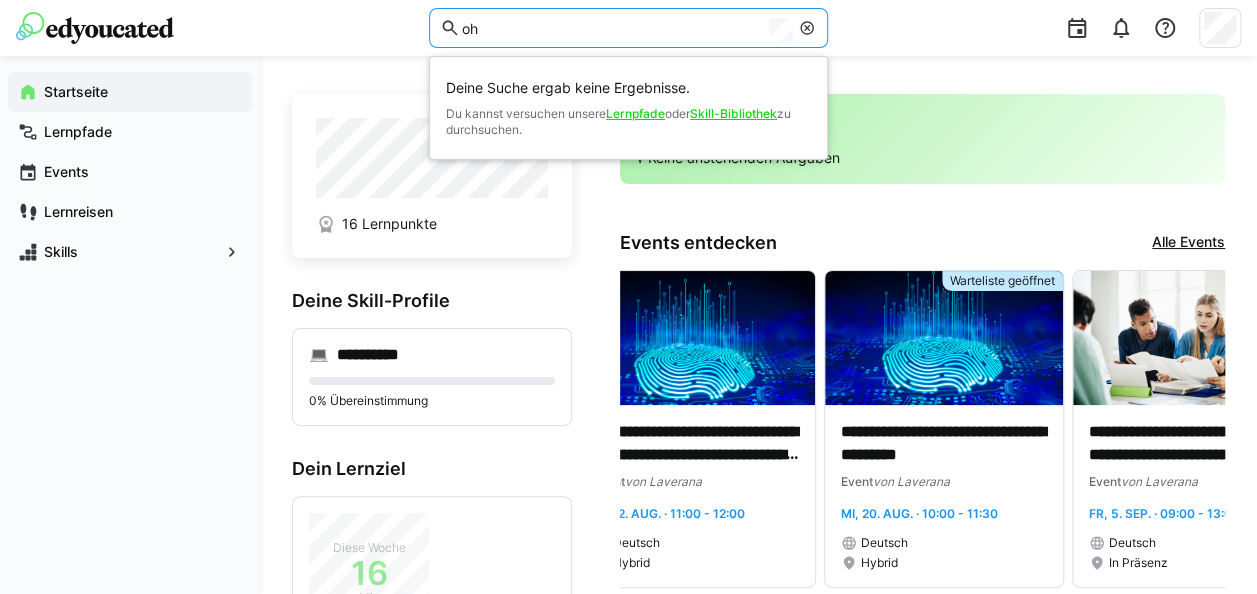 type on "o" 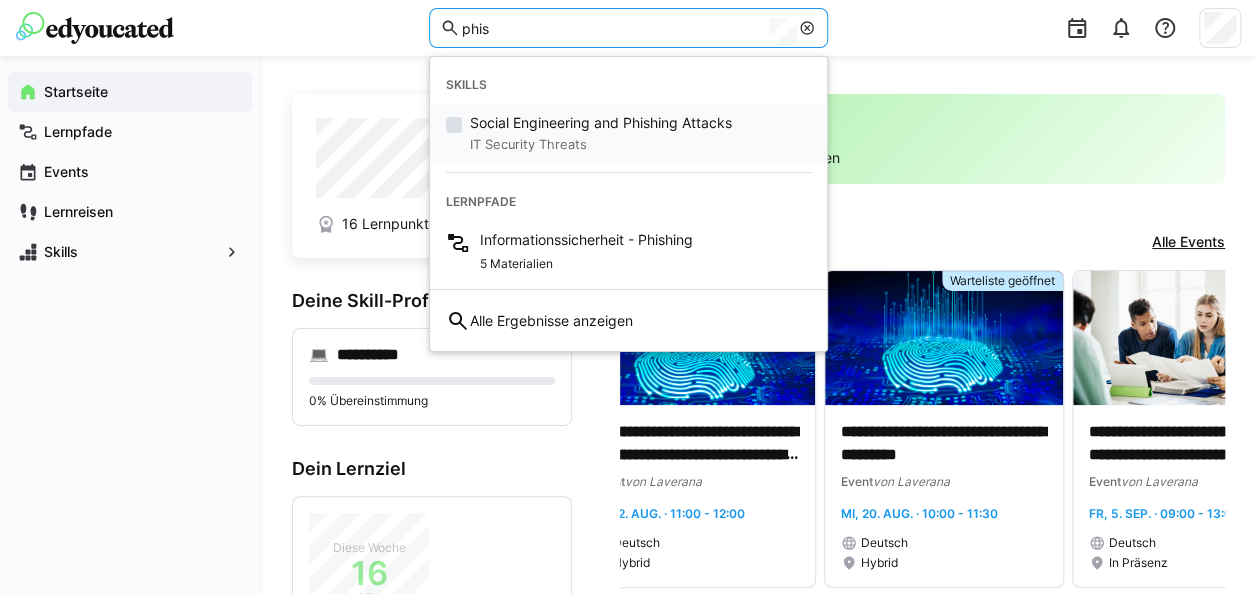 type on "phis" 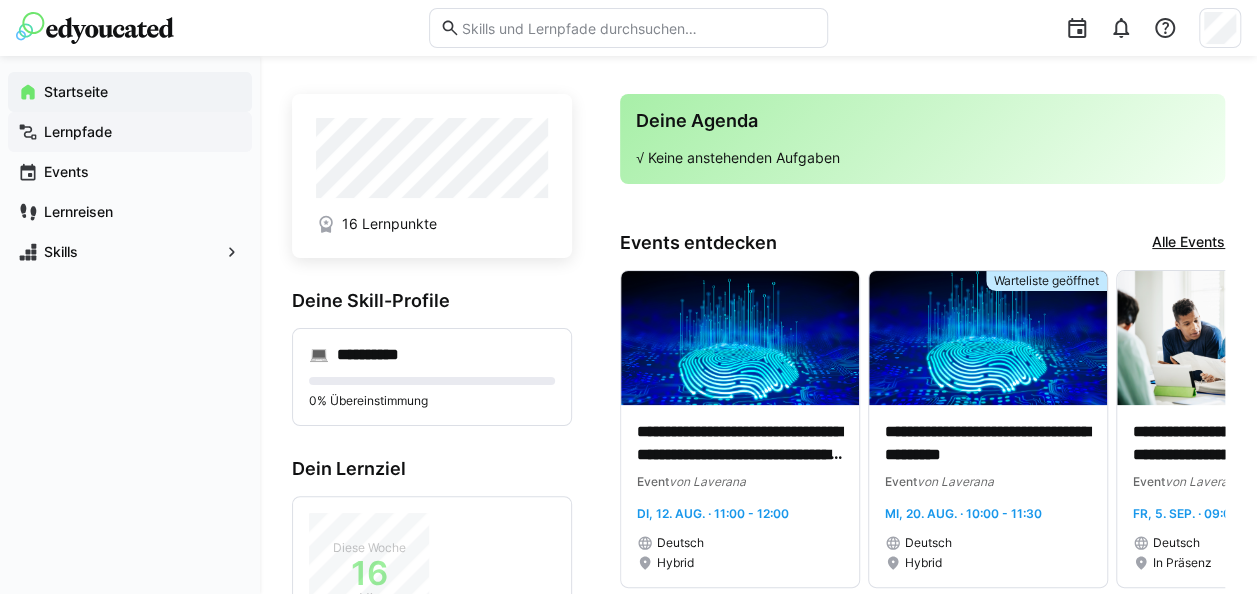 click on "Lernpfade" 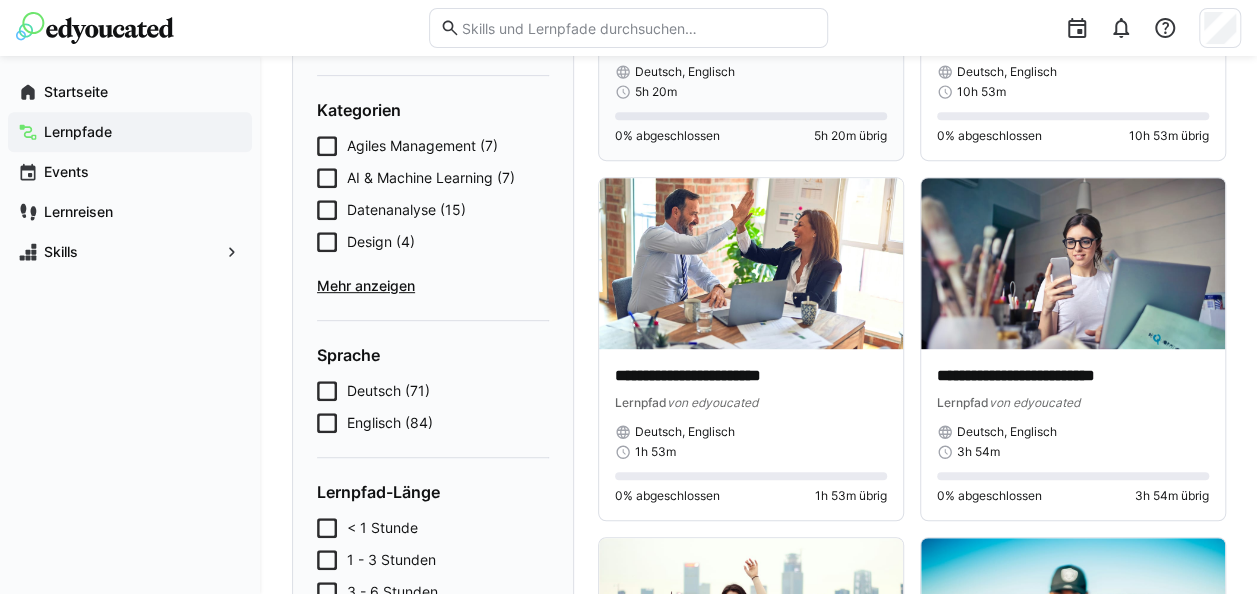 scroll, scrollTop: 0, scrollLeft: 0, axis: both 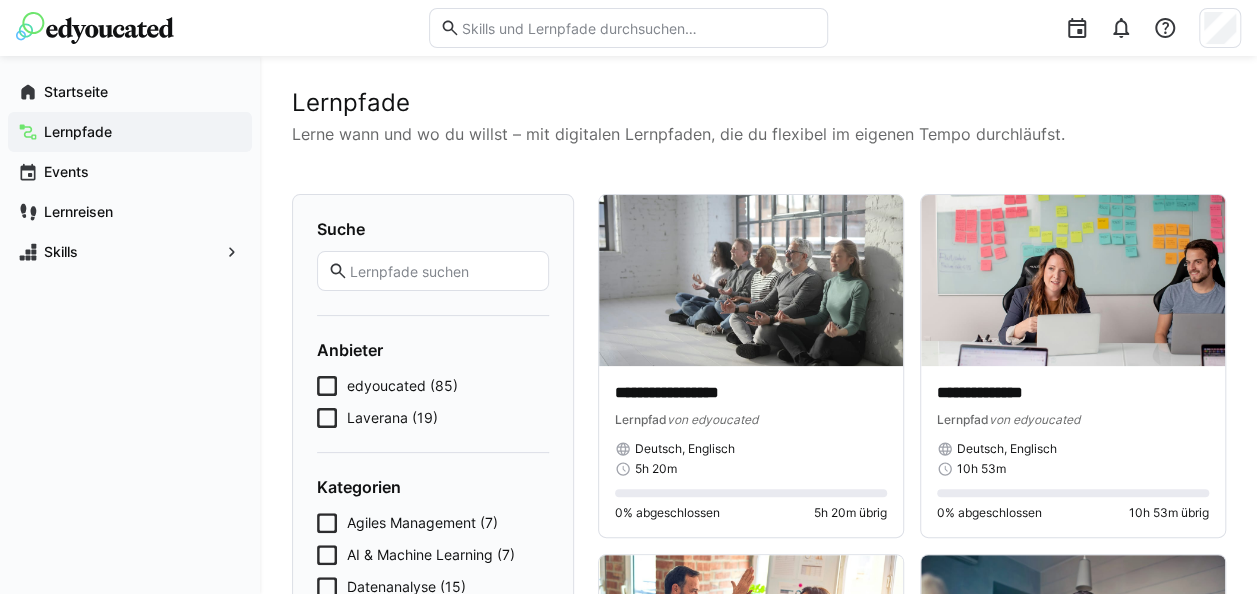 click 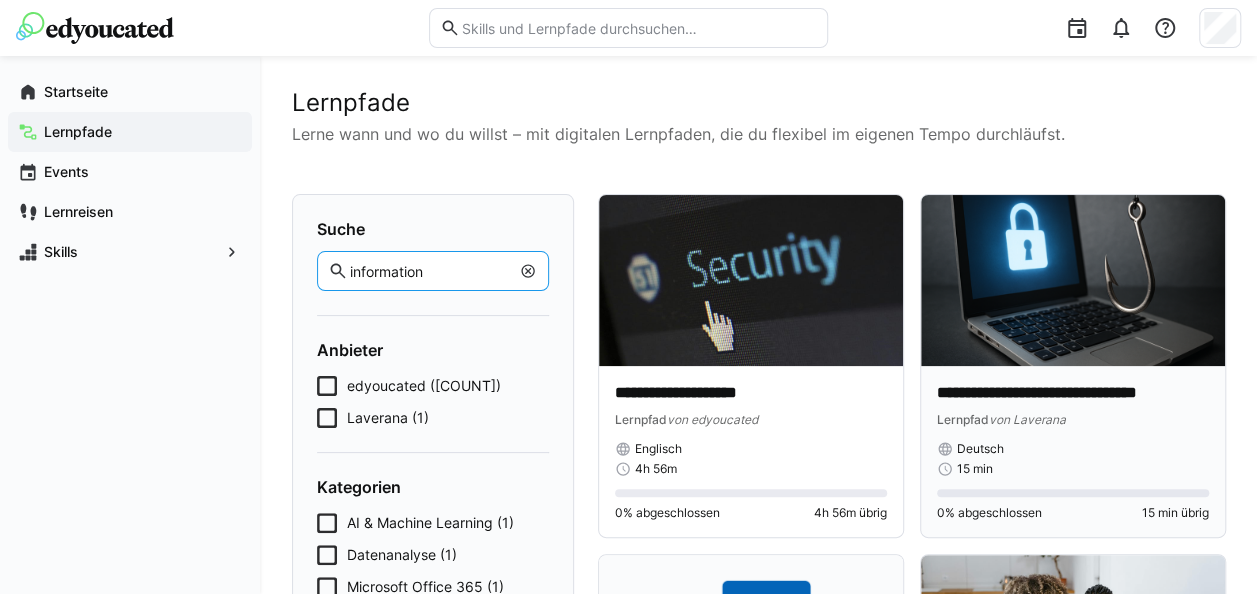 type on "information" 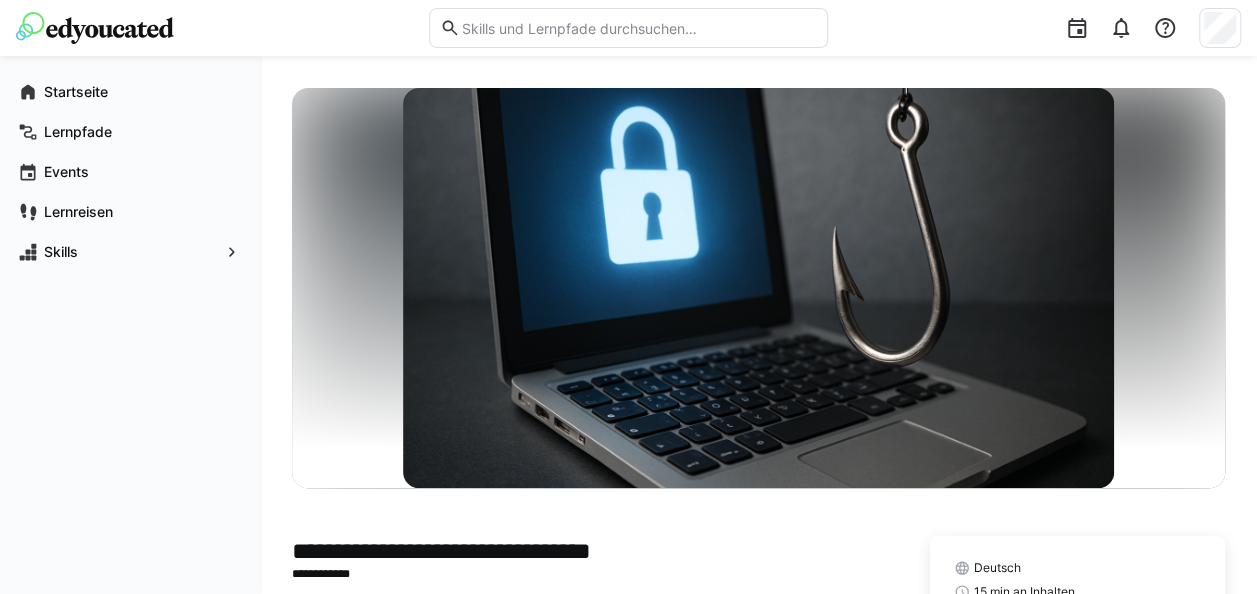 scroll, scrollTop: 238, scrollLeft: 0, axis: vertical 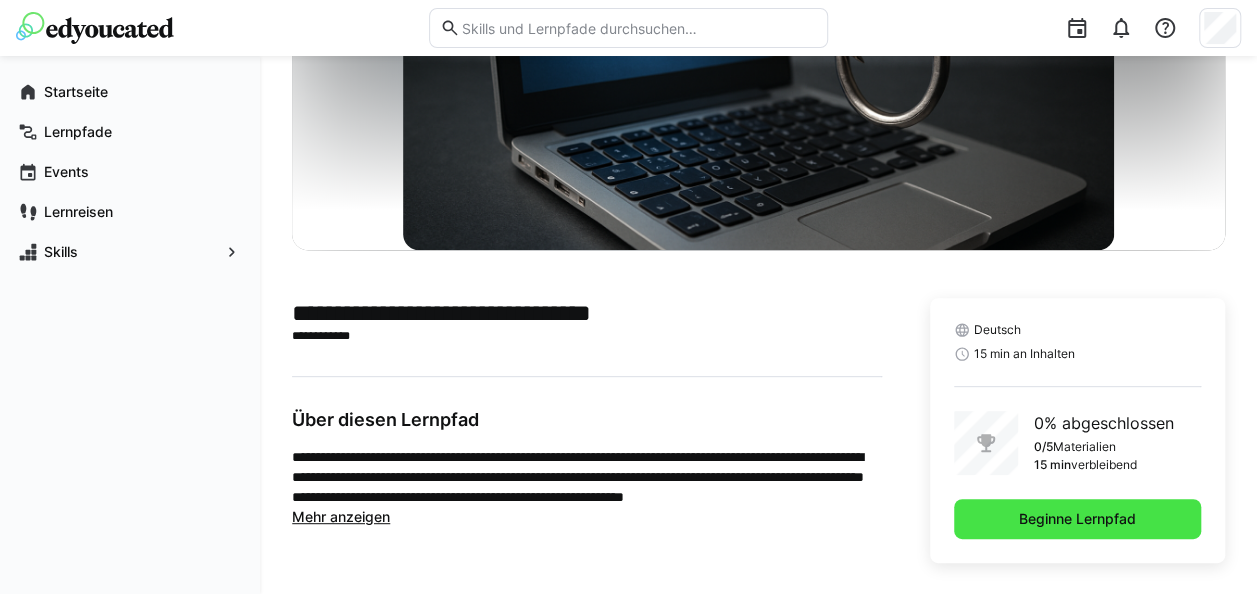 click on "Beginne Lernpfad" 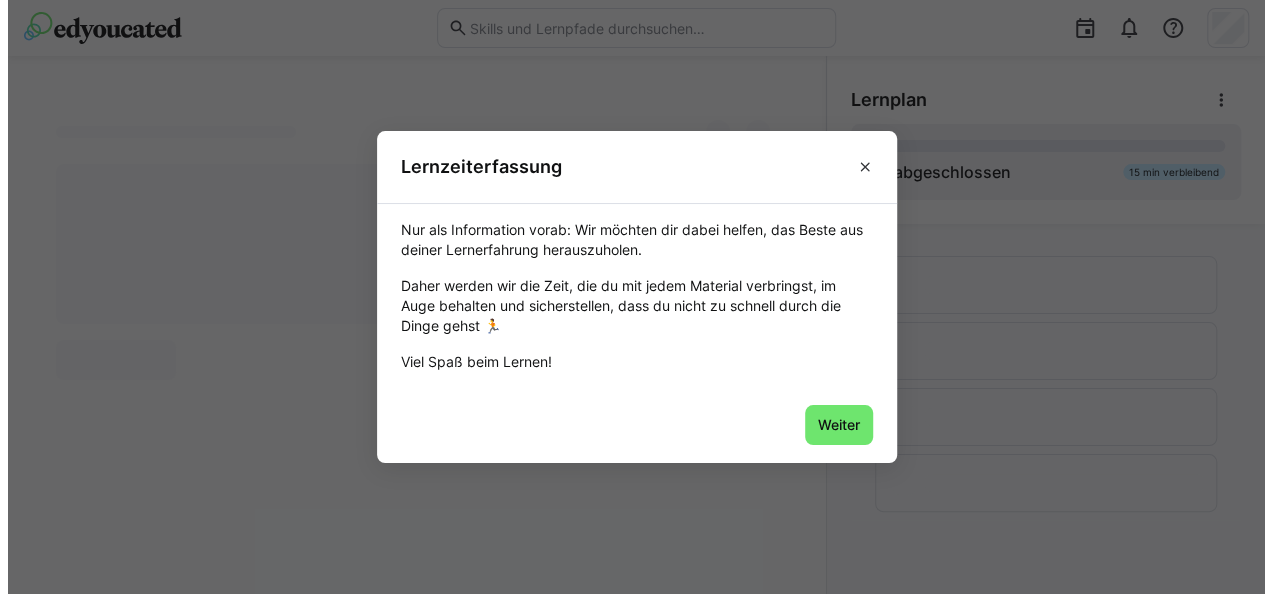 scroll, scrollTop: 0, scrollLeft: 0, axis: both 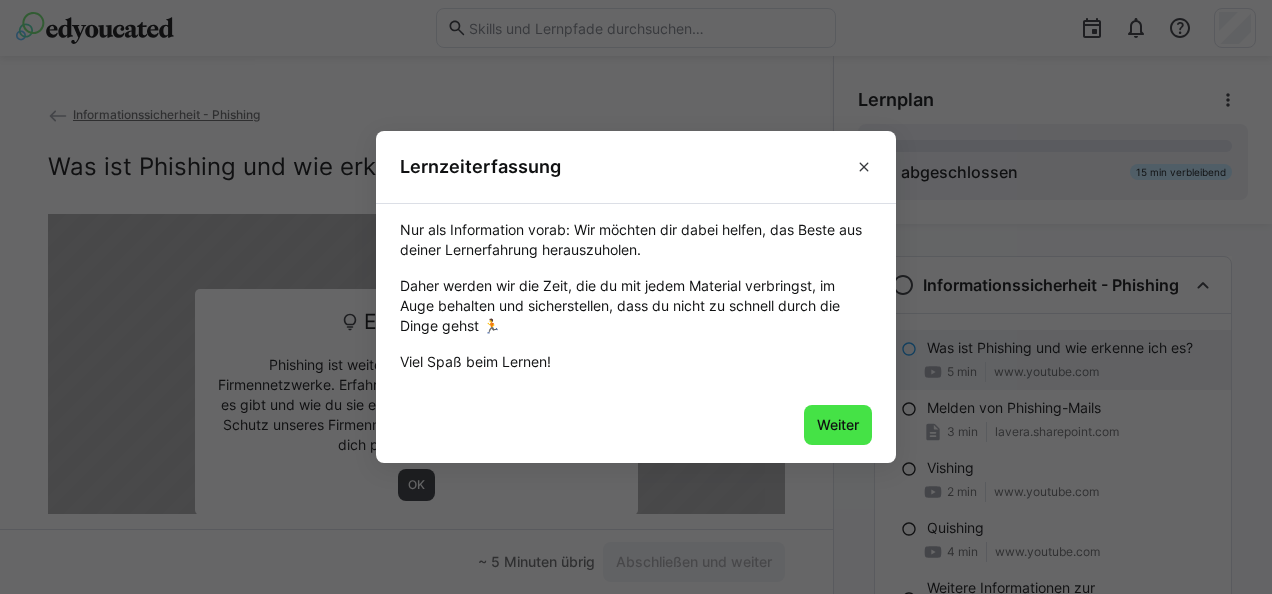 click on "Weiter" 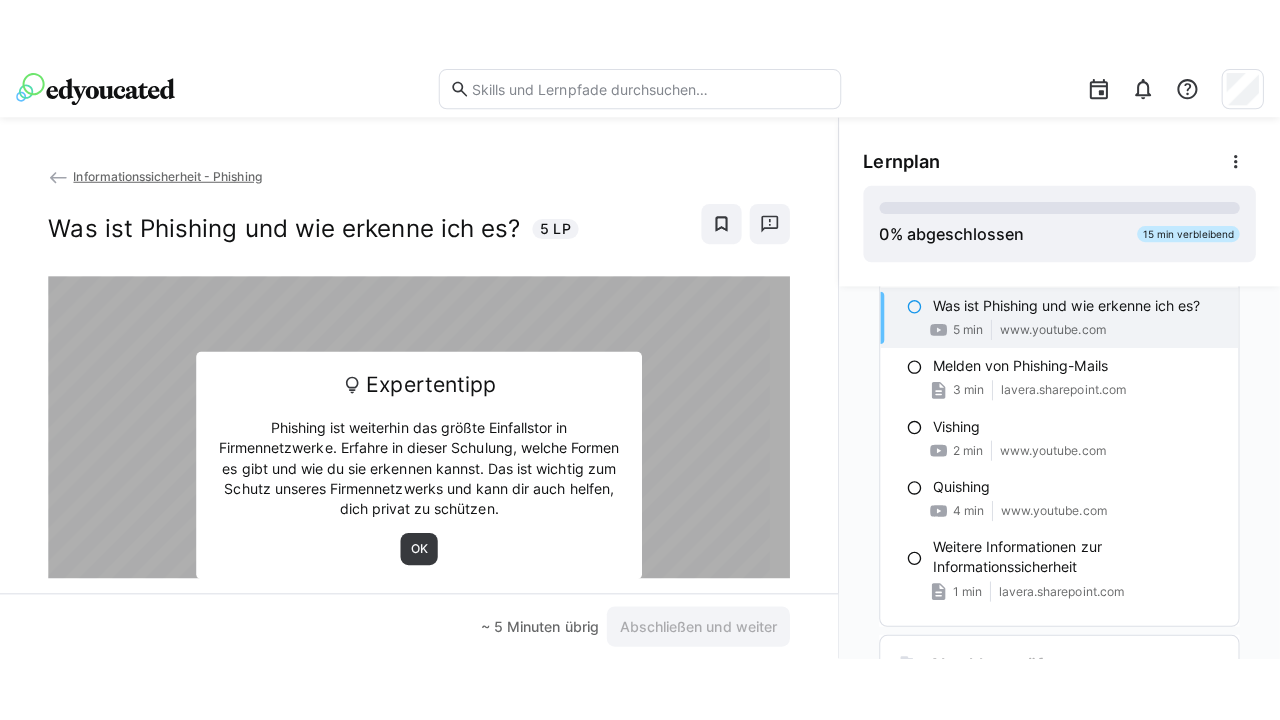scroll, scrollTop: 104, scrollLeft: 0, axis: vertical 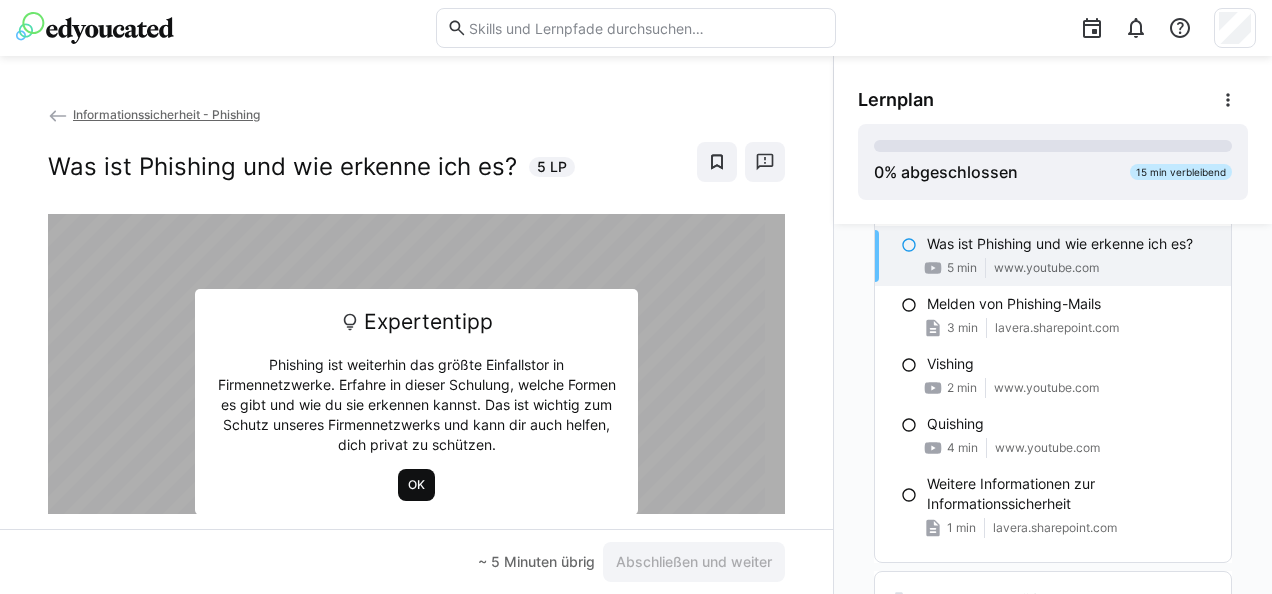 click on "OK" 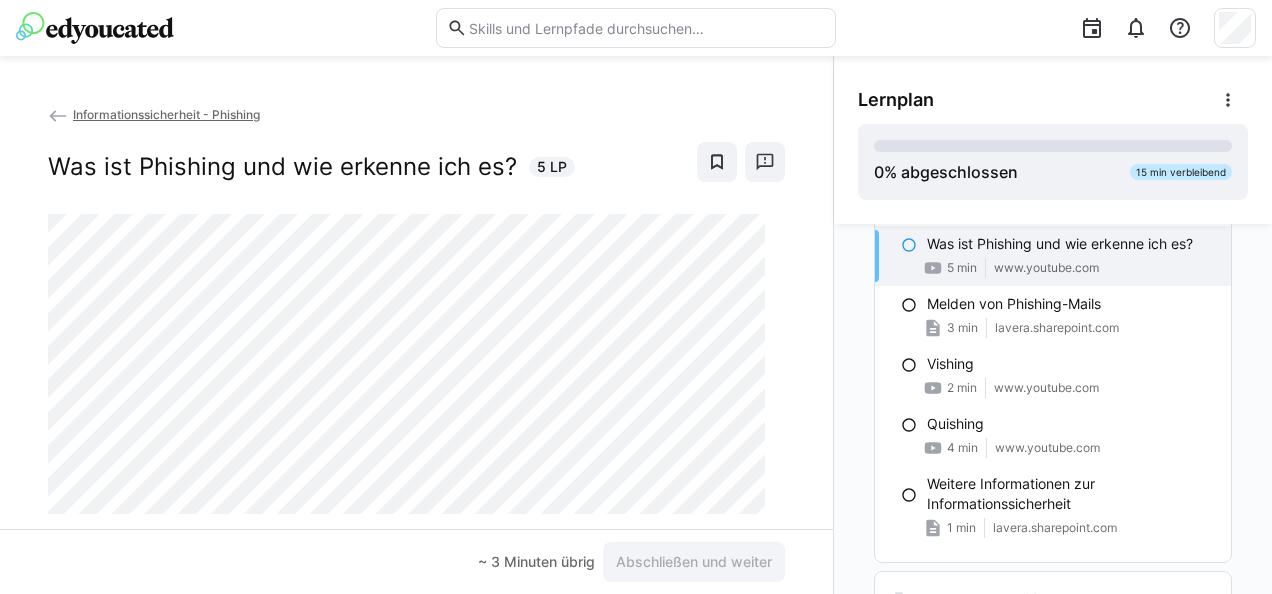 click on "Informationssicherheit - Phishing Was ist Phishing und wie erkenne ich es? [LP_COUNT] LP" 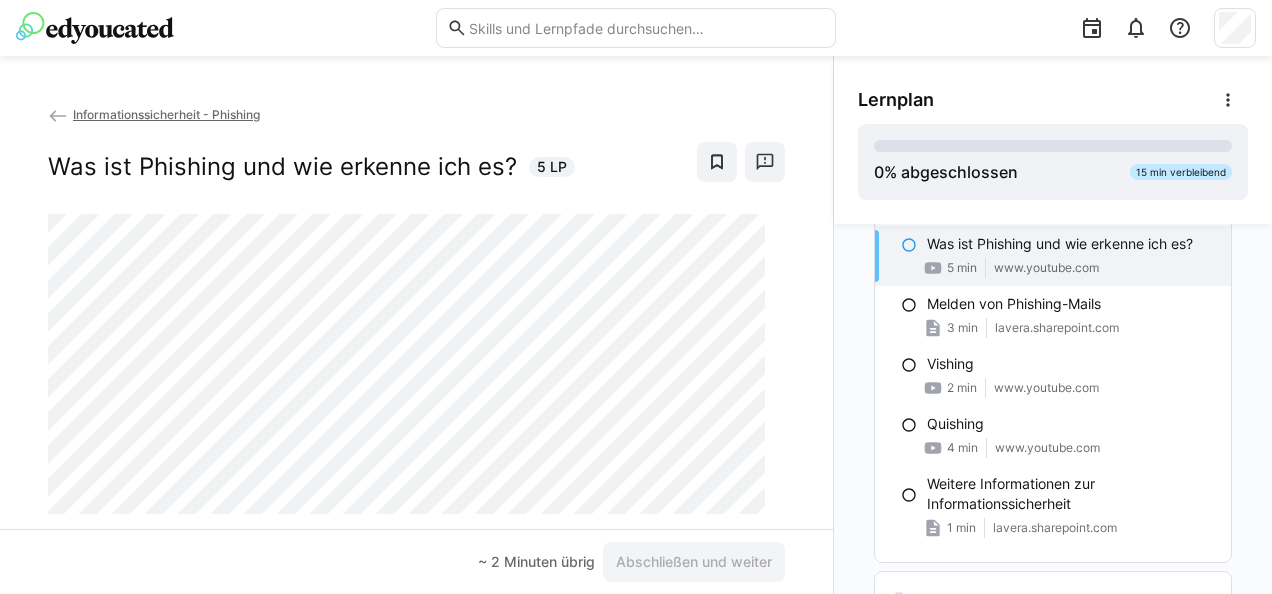 click 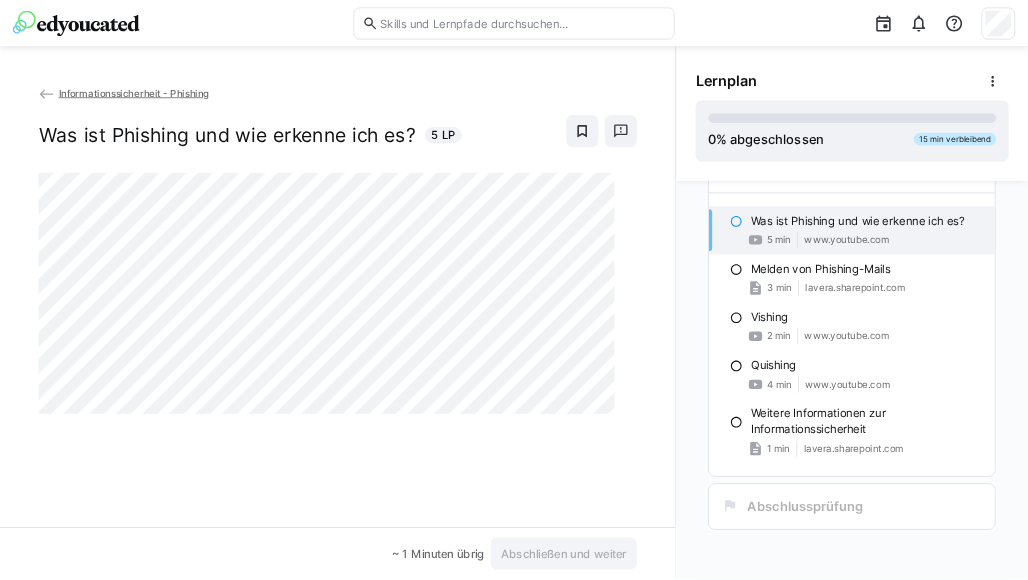 scroll, scrollTop: 74, scrollLeft: 0, axis: vertical 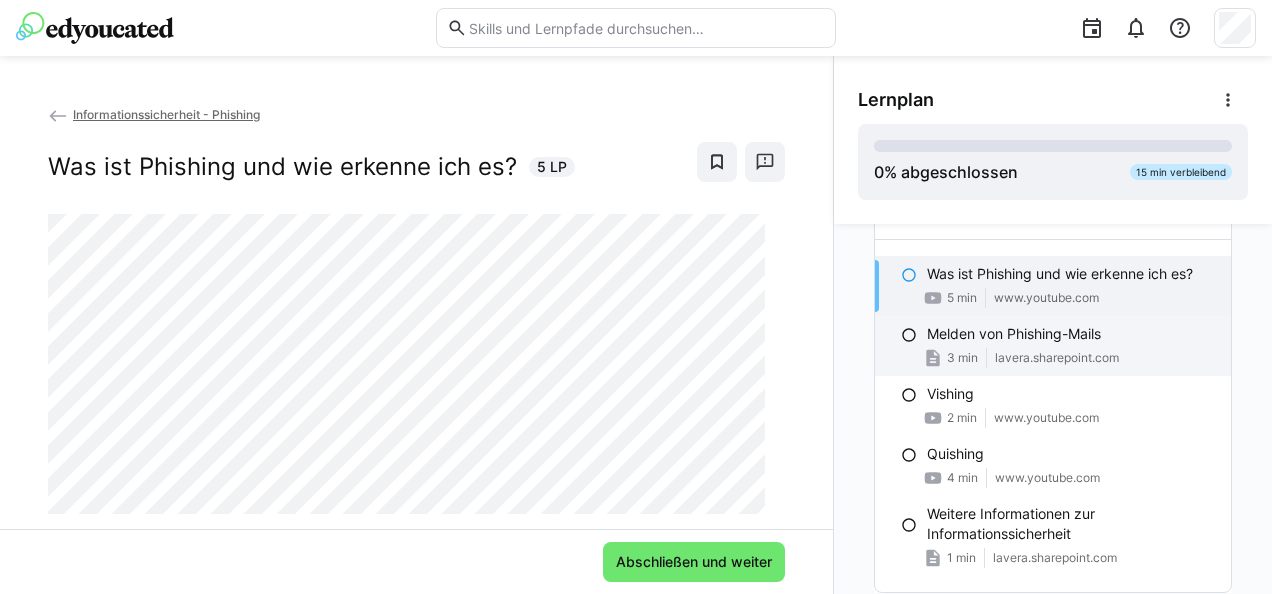 click on "[TIME] min lavera.sharepoint.com" 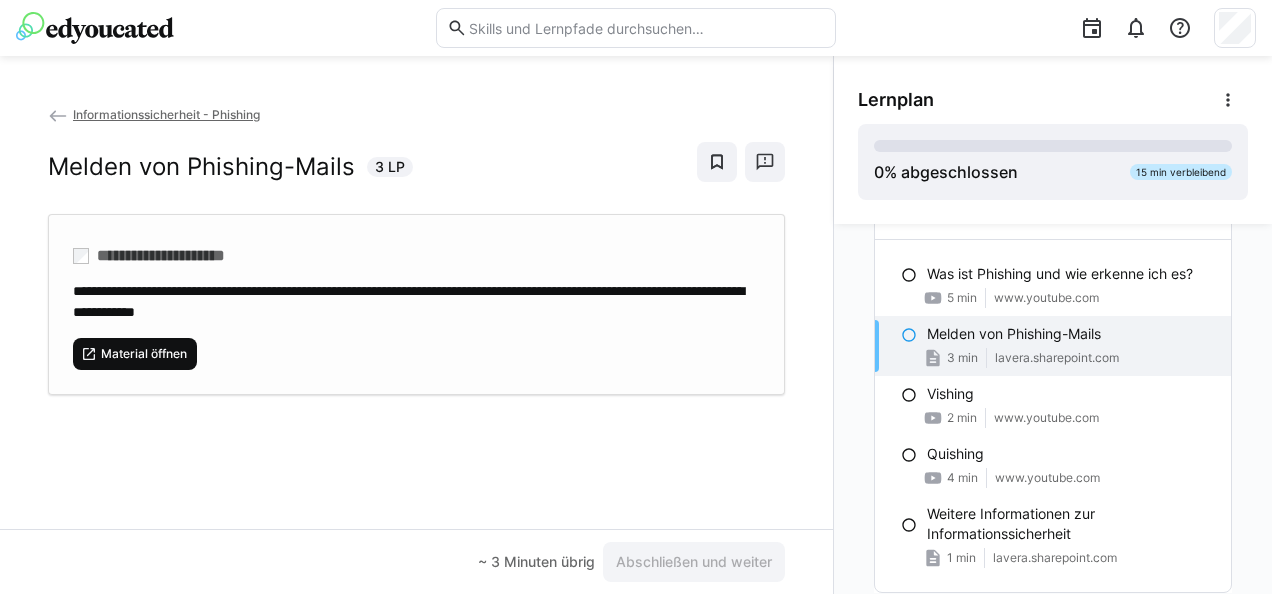 click on "Material öffnen" 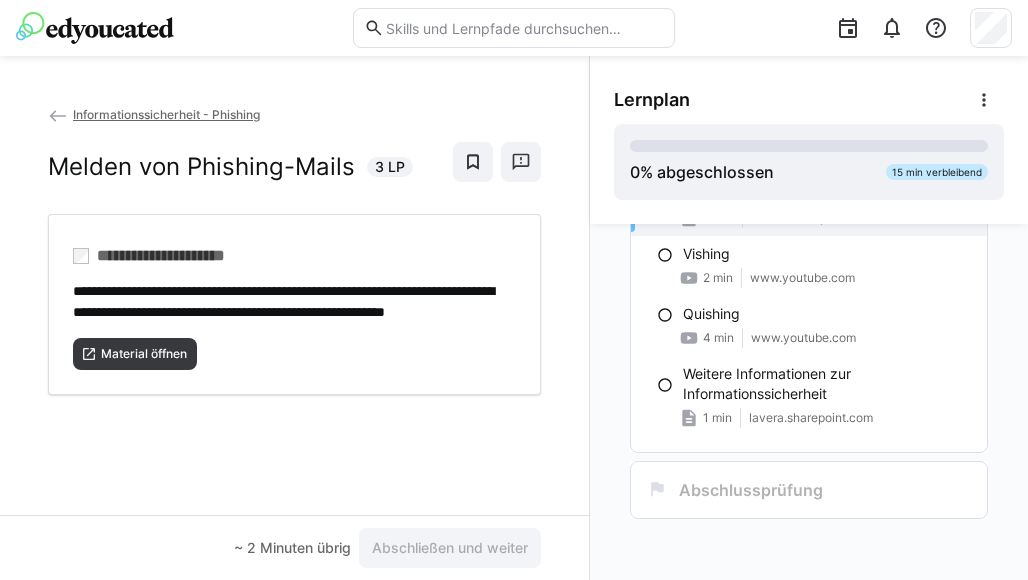 scroll, scrollTop: 213, scrollLeft: 0, axis: vertical 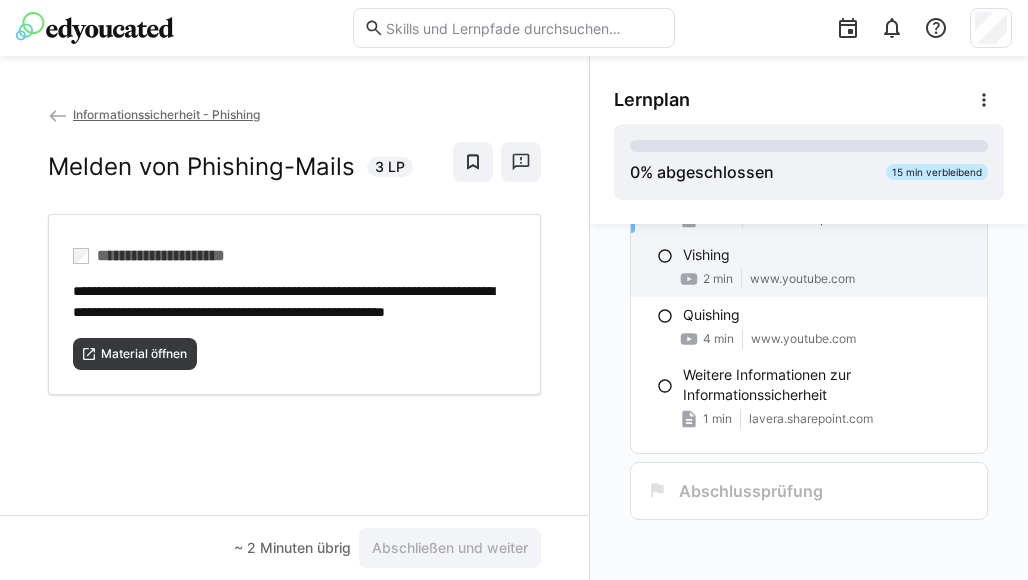 click on "2 min" 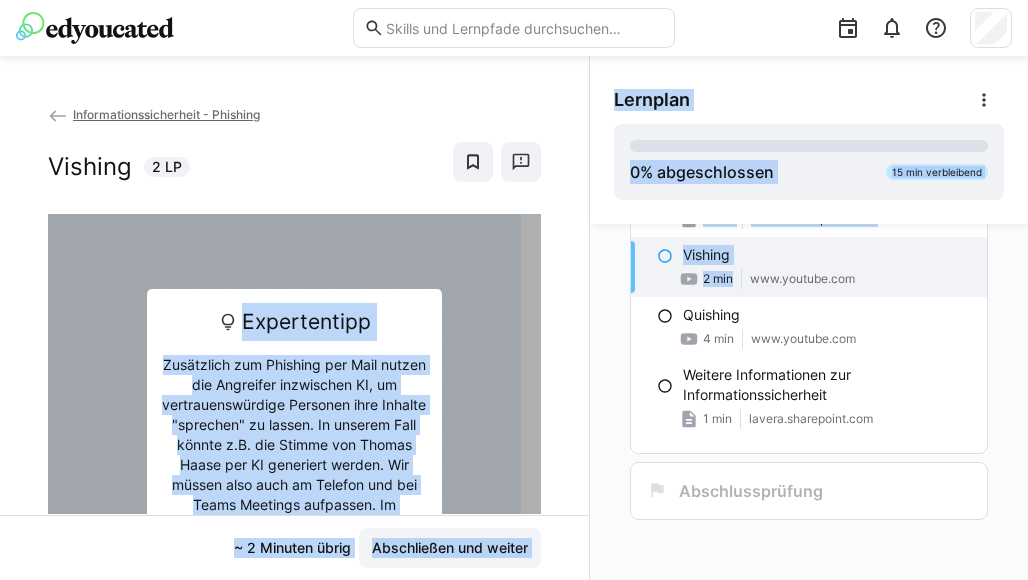 drag, startPoint x: 708, startPoint y: 269, endPoint x: 342, endPoint y: 277, distance: 366.08743 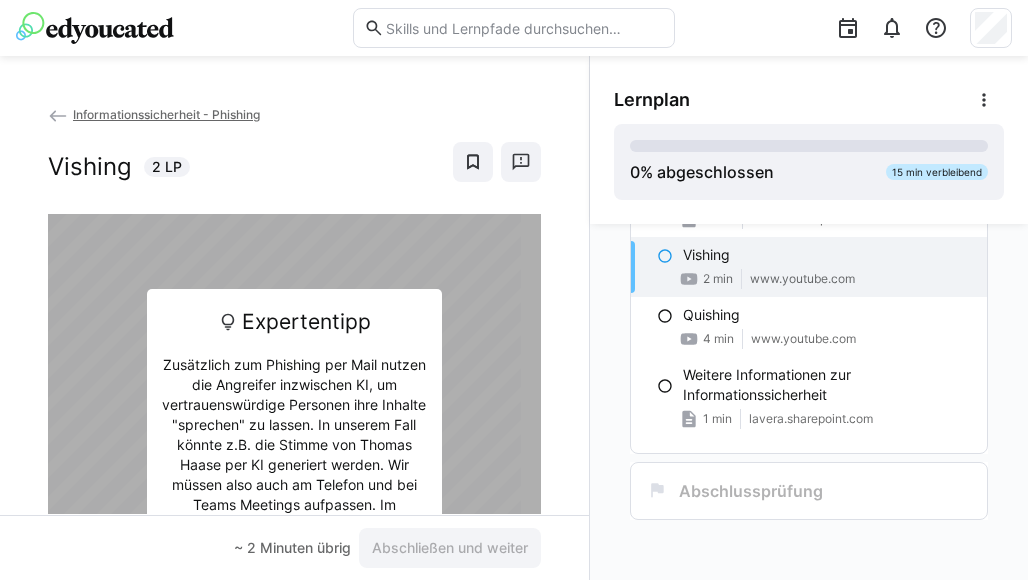 scroll, scrollTop: 177, scrollLeft: 0, axis: vertical 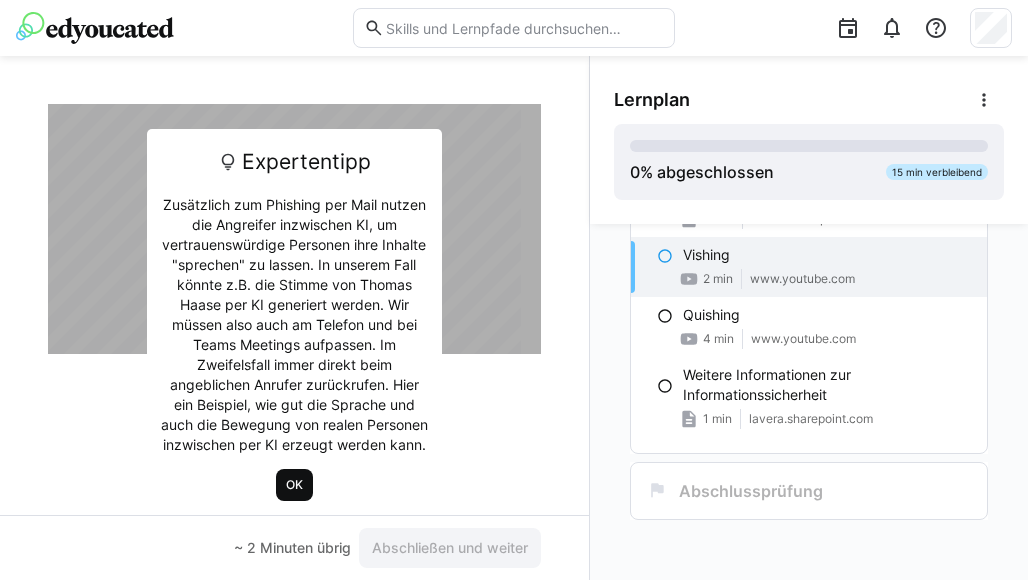 click on "OK" 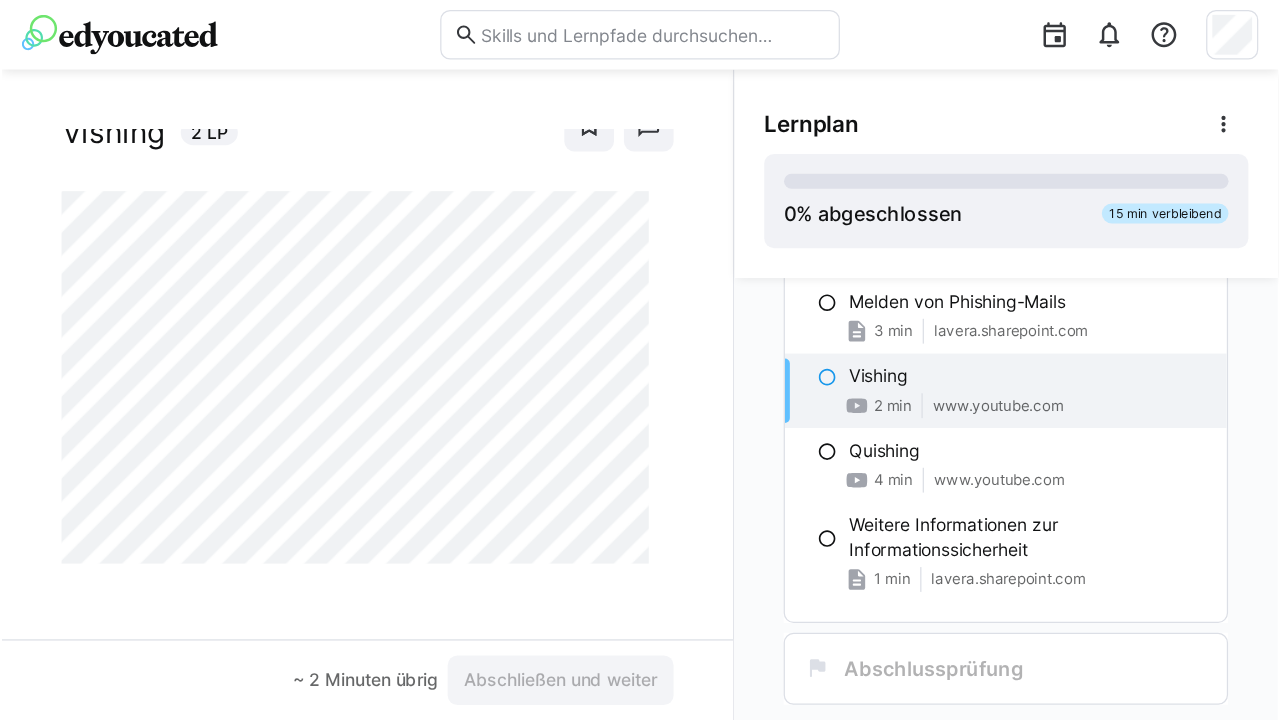 scroll, scrollTop: 166, scrollLeft: 0, axis: vertical 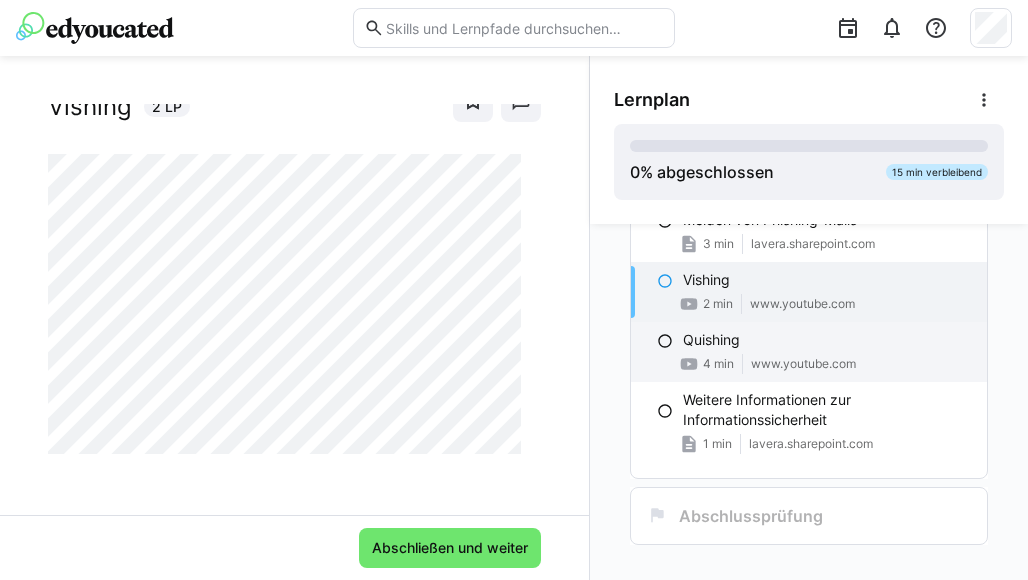 click on "Quishing" 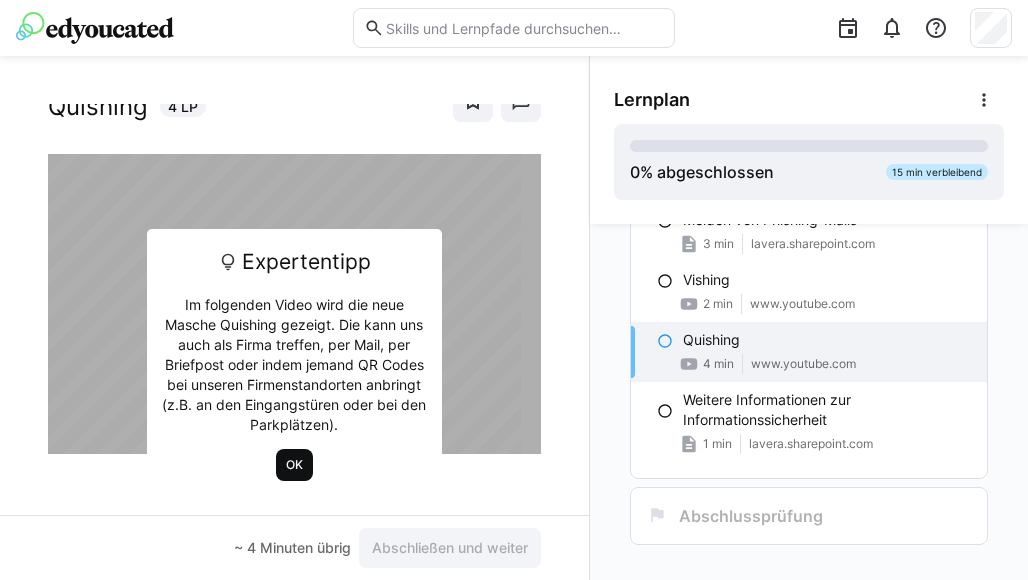 click on "OK" 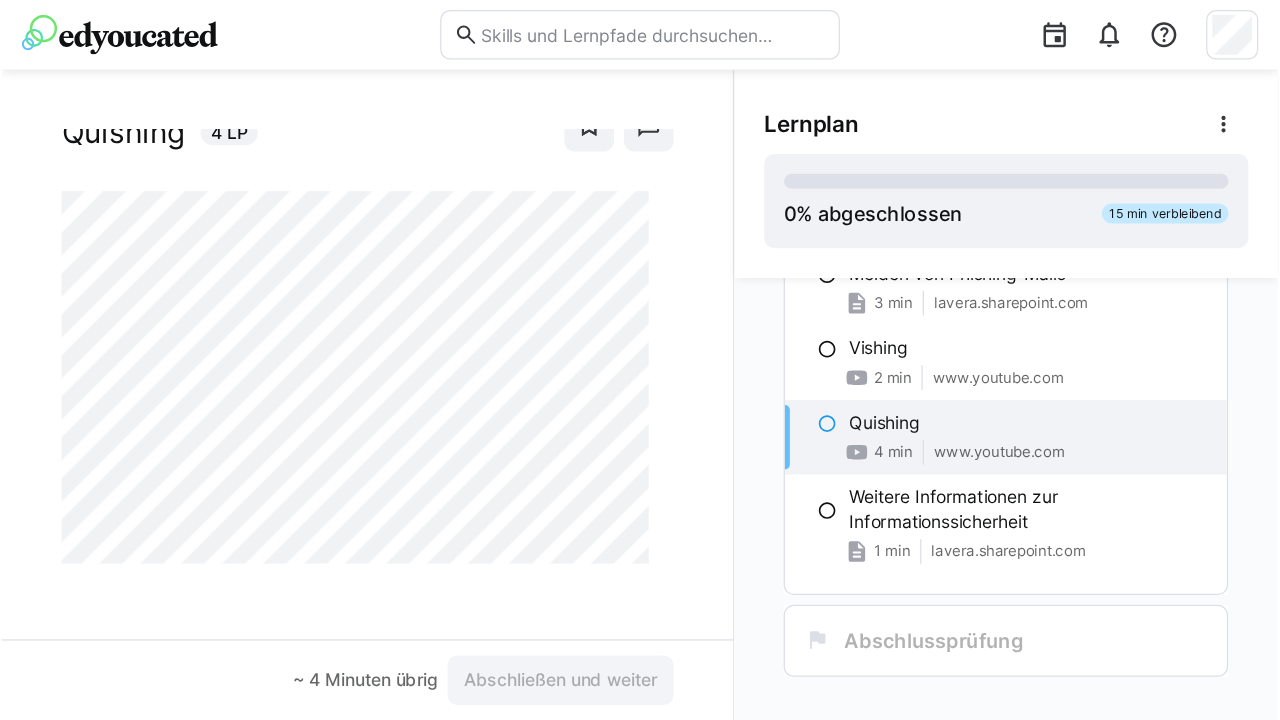 scroll, scrollTop: 28, scrollLeft: 0, axis: vertical 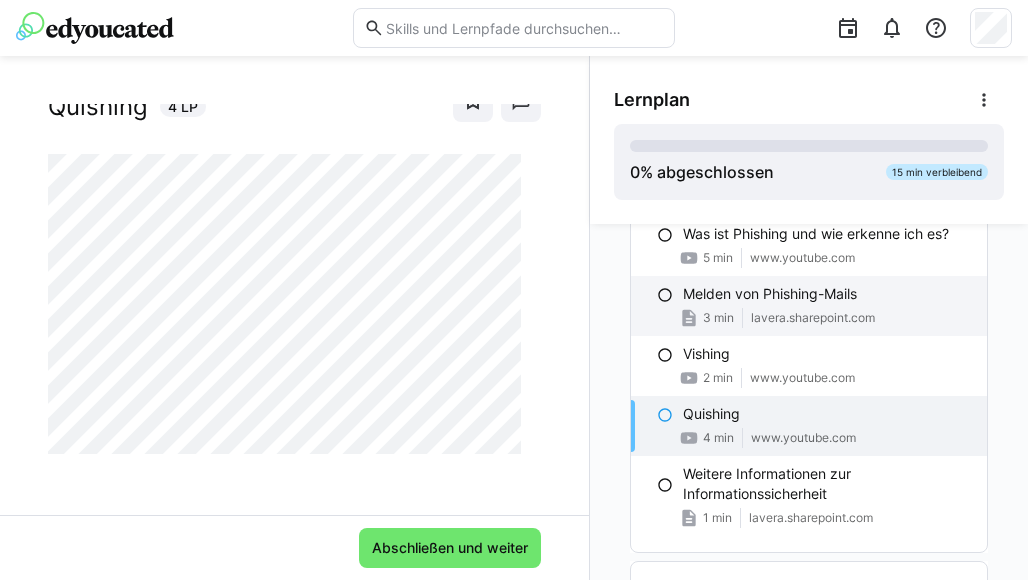 click on "lavera.sharepoint.com" 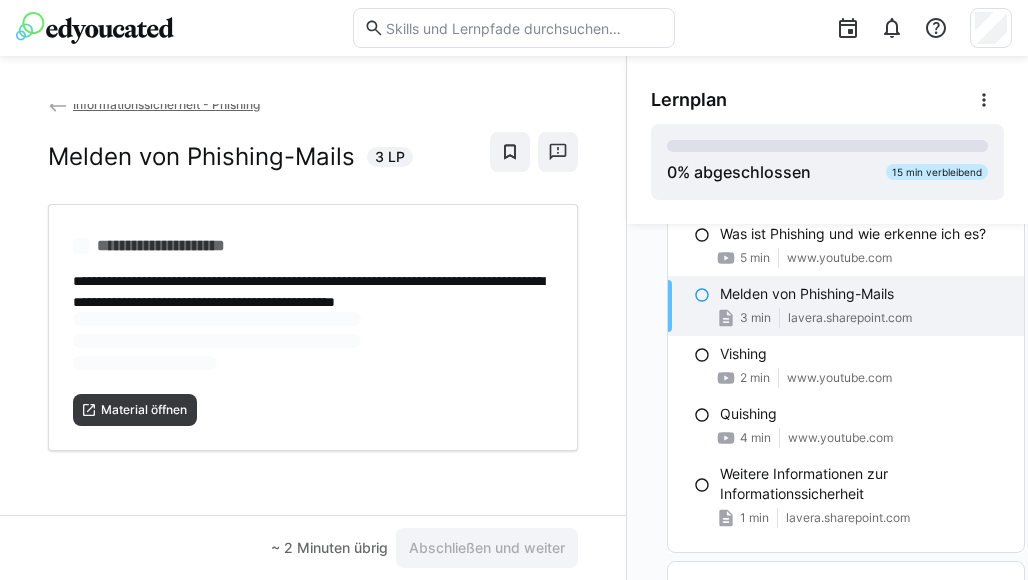 scroll, scrollTop: 0, scrollLeft: 0, axis: both 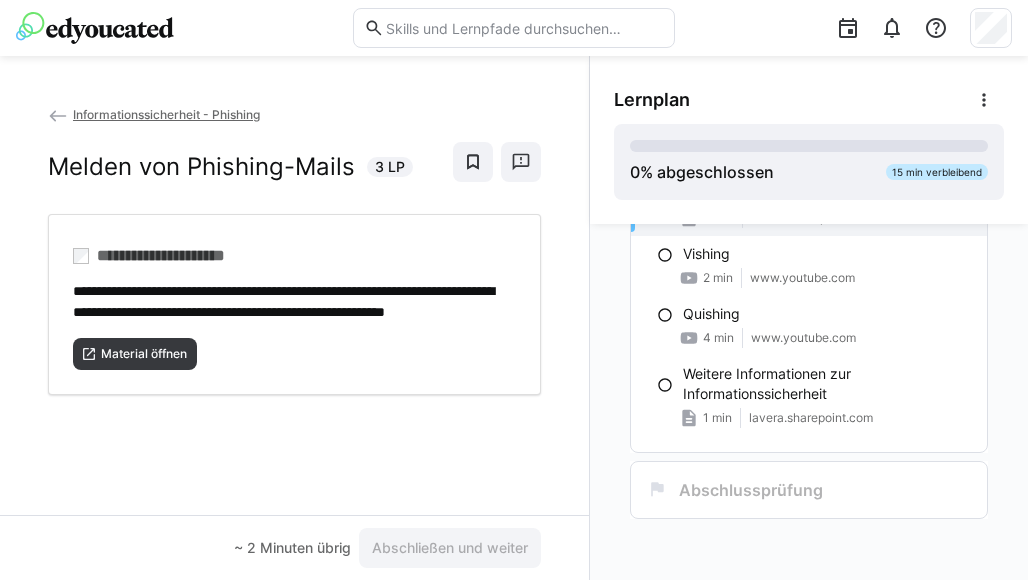 click 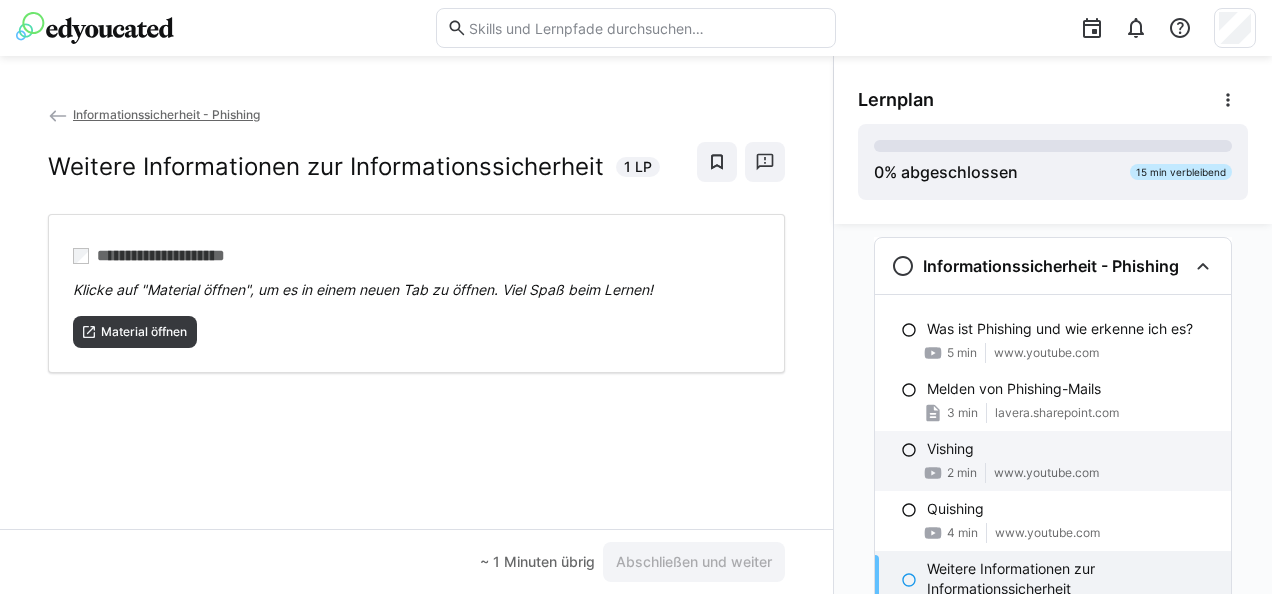 scroll, scrollTop: 0, scrollLeft: 0, axis: both 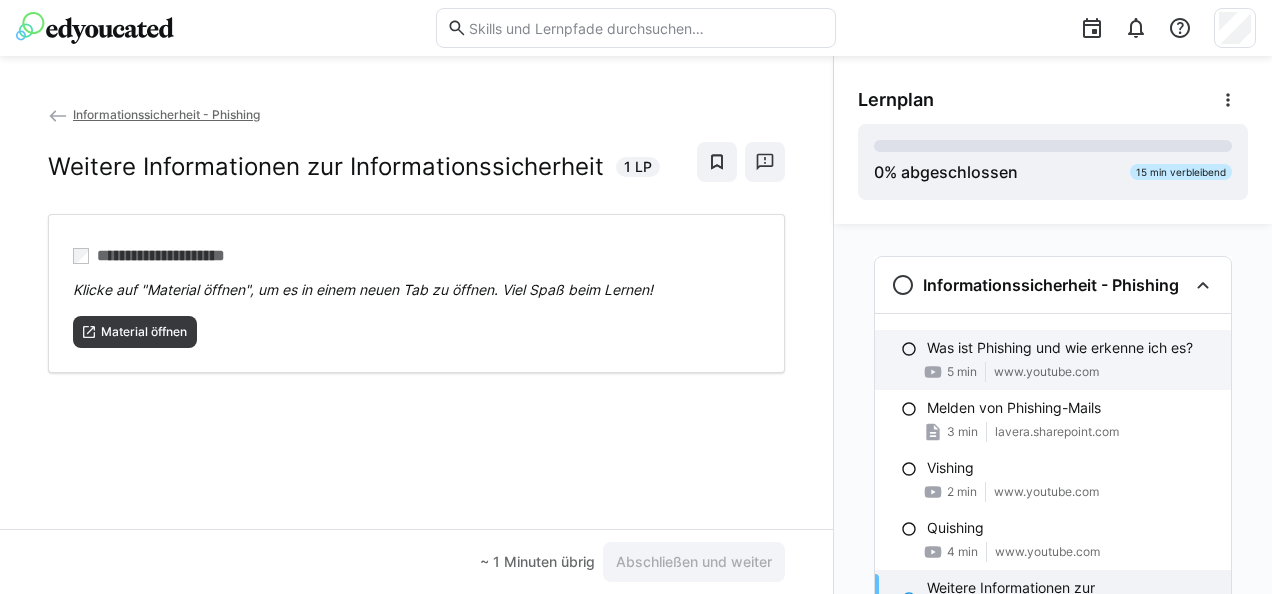 click 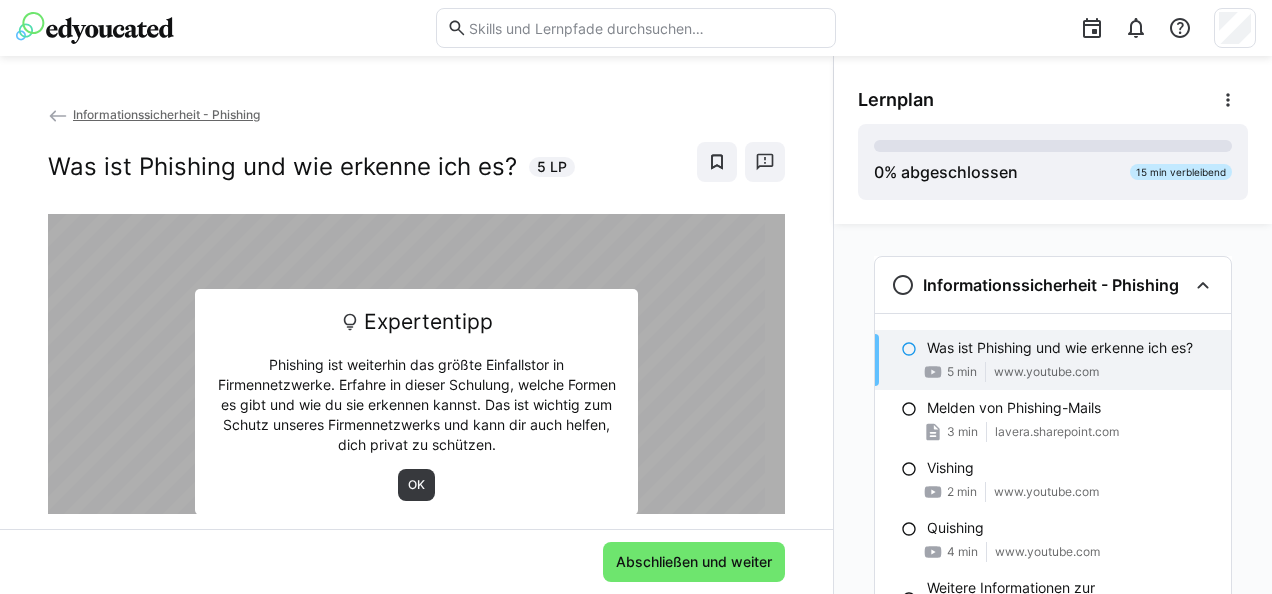 click 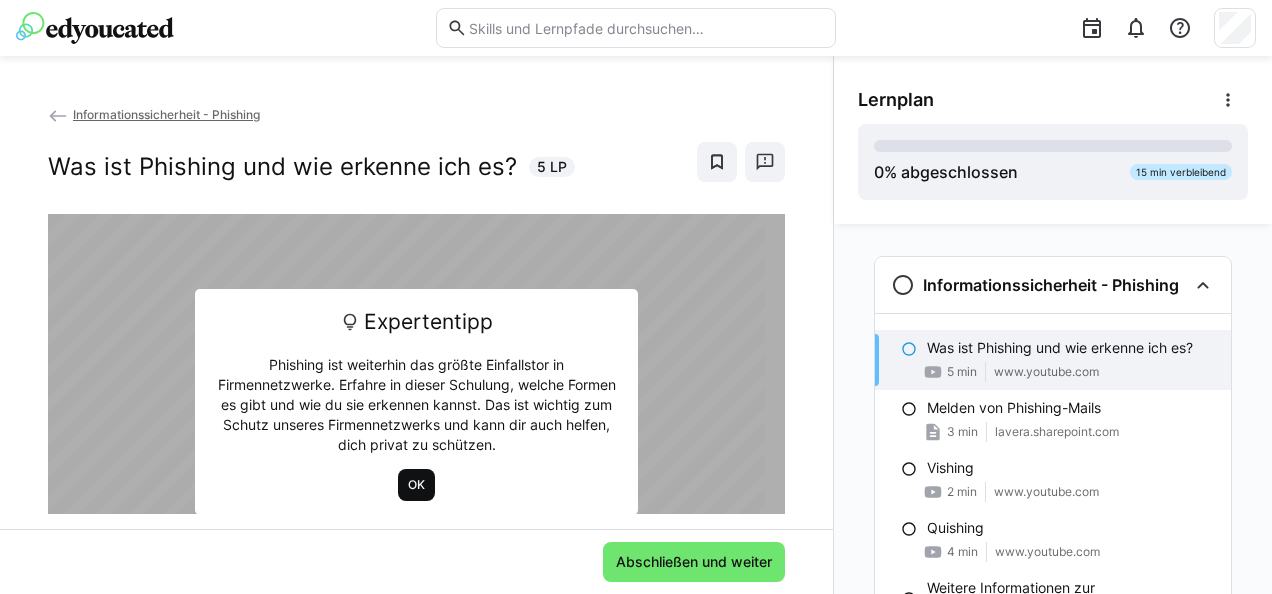 click on "OK" 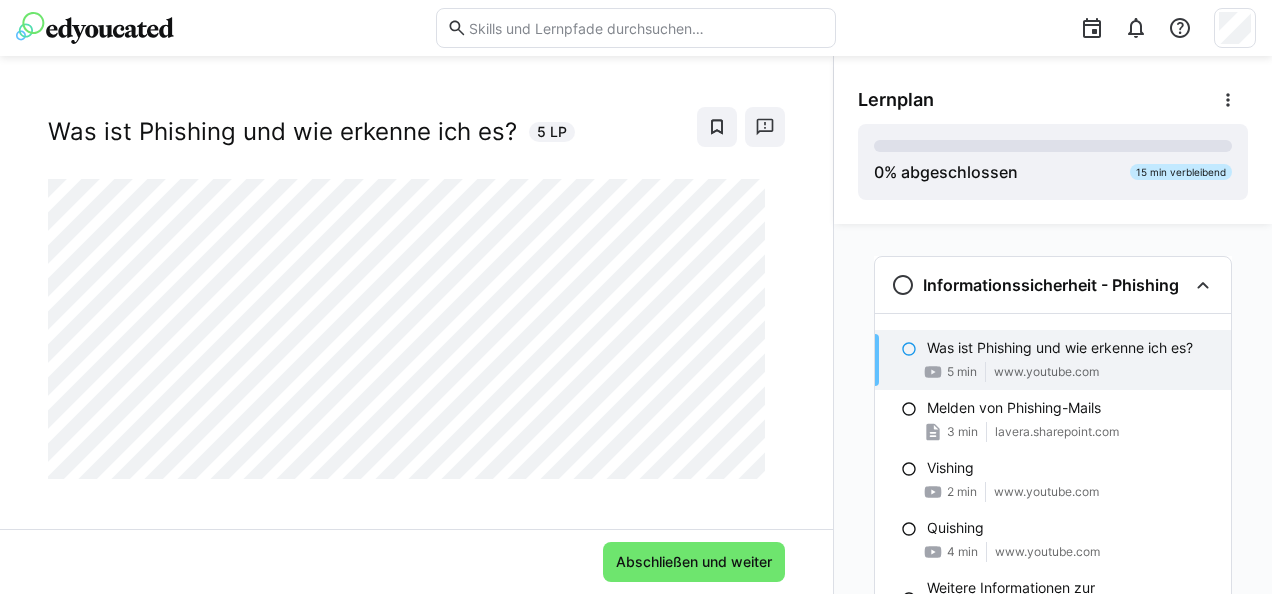 scroll, scrollTop: 46, scrollLeft: 0, axis: vertical 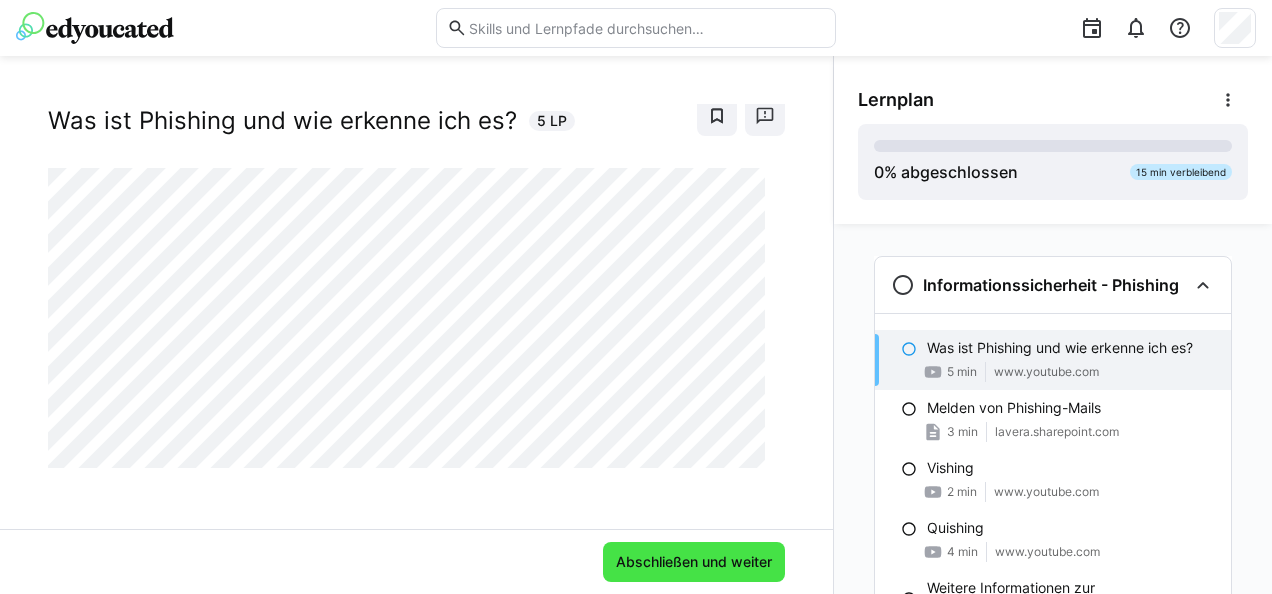 click on "Abschließen und weiter" 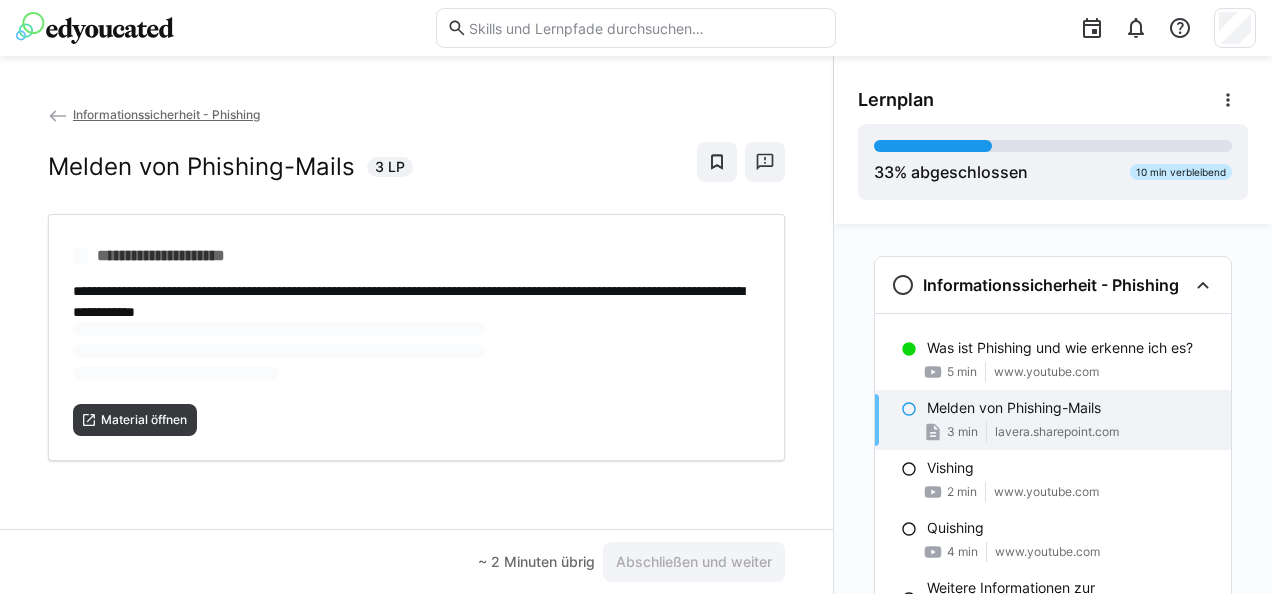 scroll, scrollTop: 0, scrollLeft: 0, axis: both 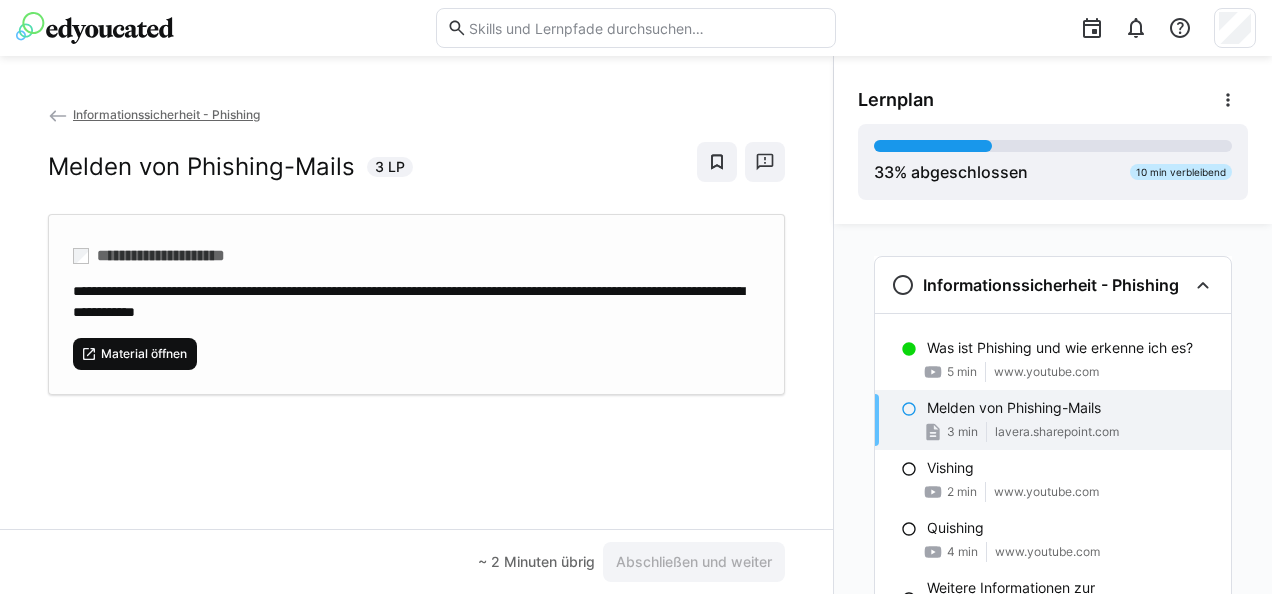 click on "Material öffnen" 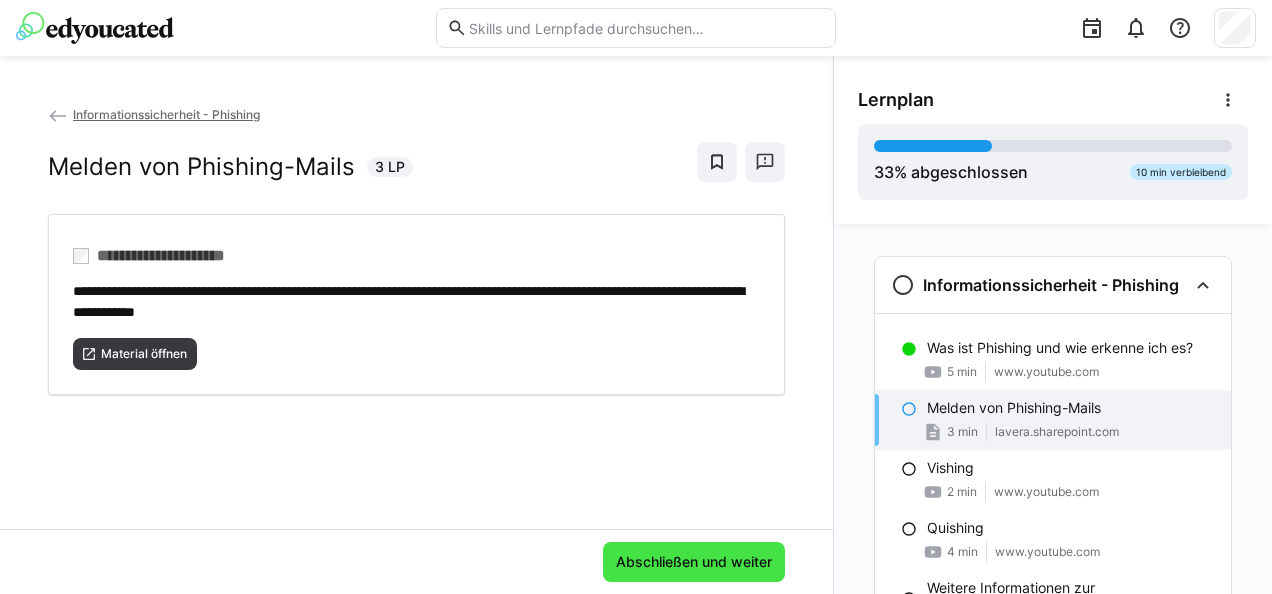 click on "Abschließen und weiter" 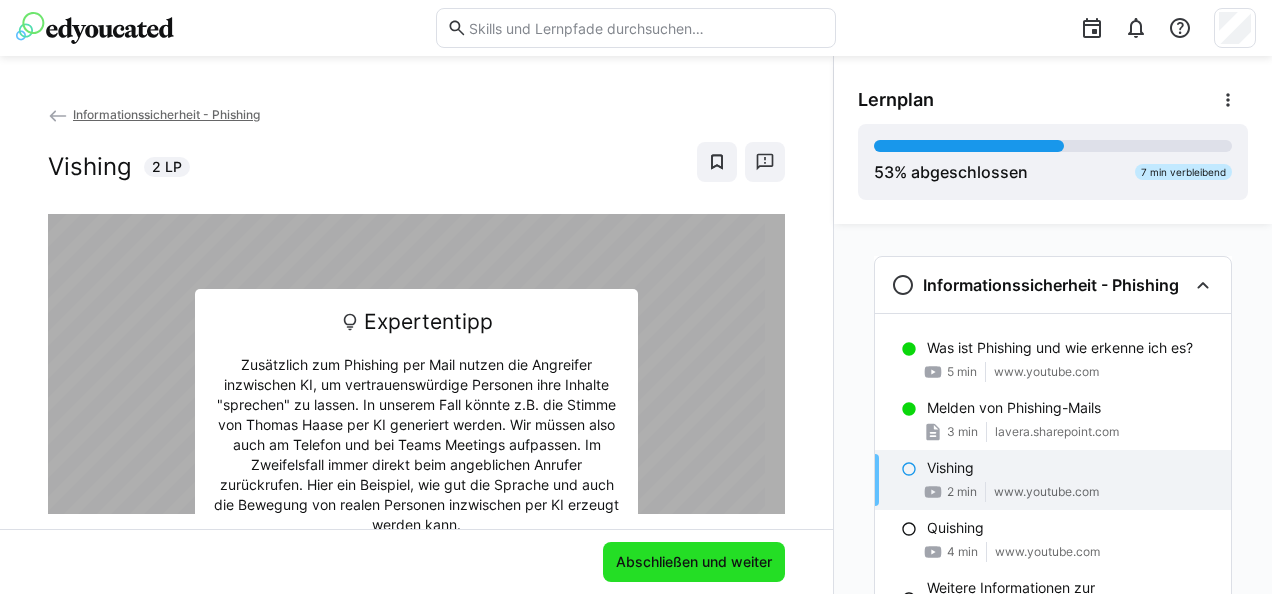click on "Abschließen und weiter" 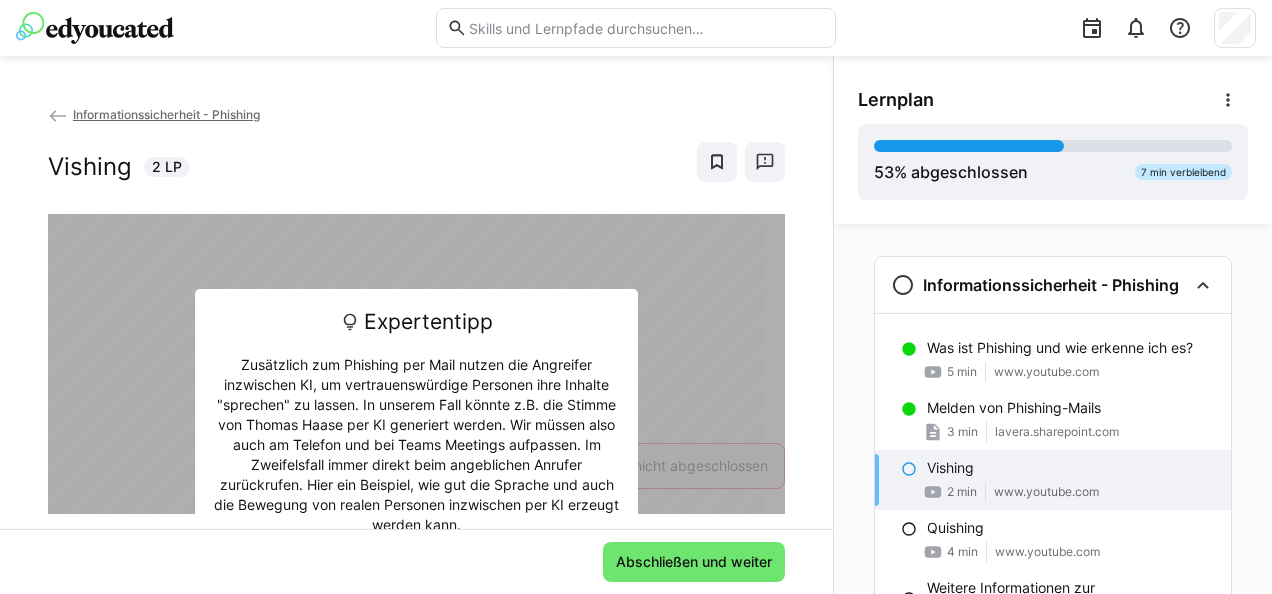 scroll, scrollTop: 63, scrollLeft: 0, axis: vertical 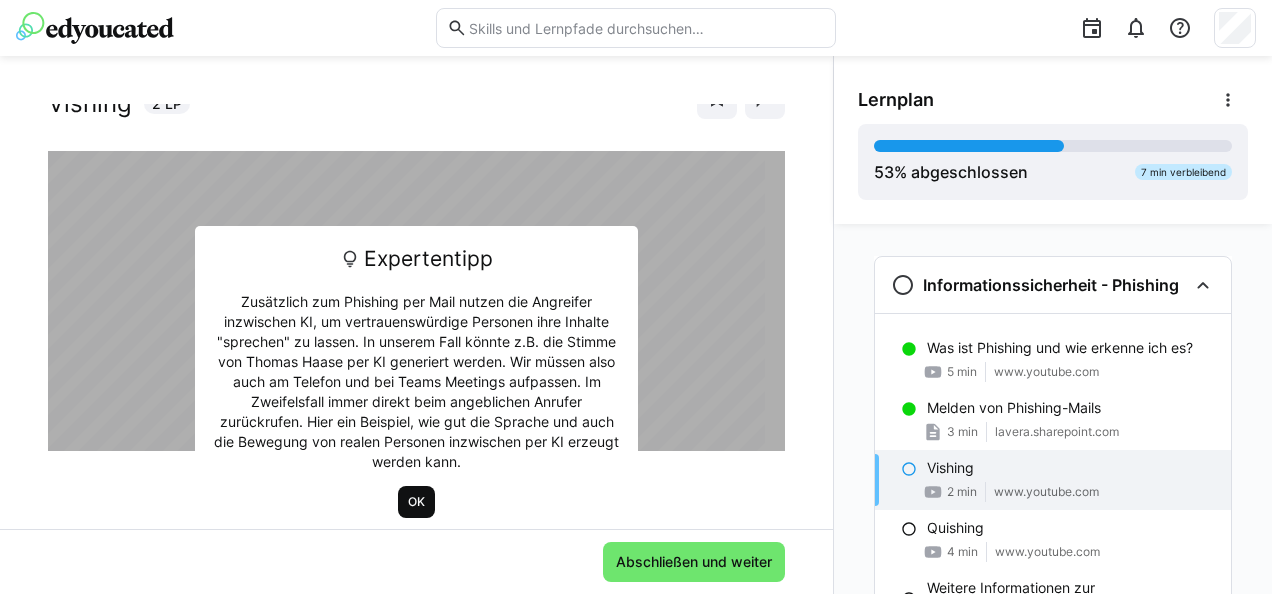 click on "OK" 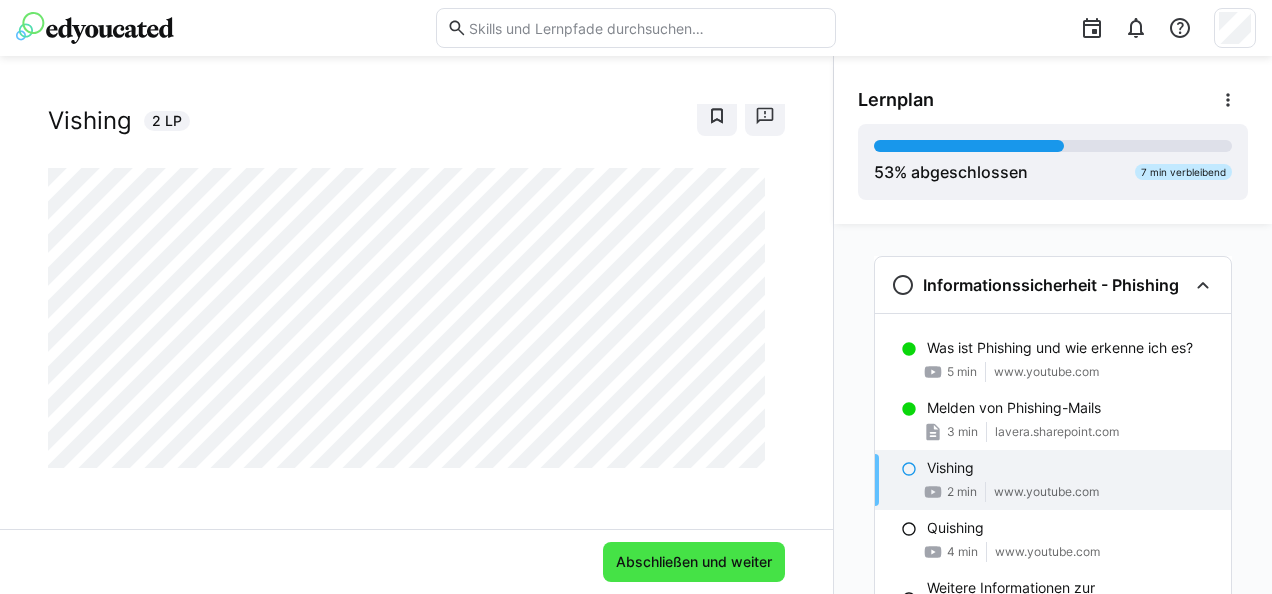 click on "Abschließen und weiter" 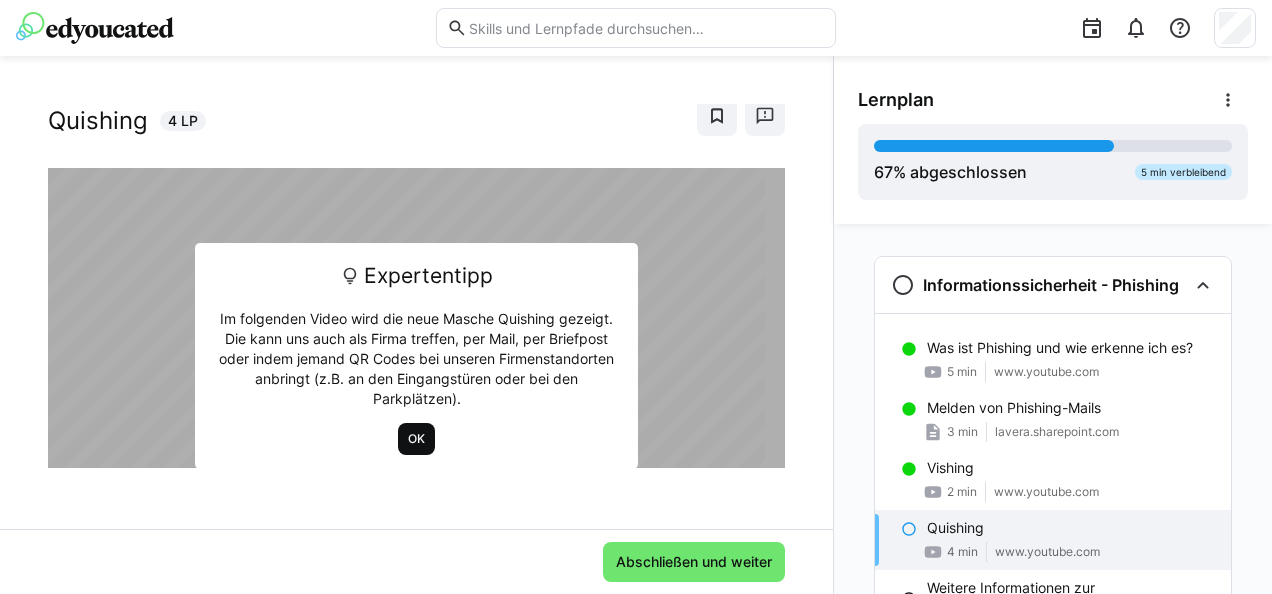 click on "OK" 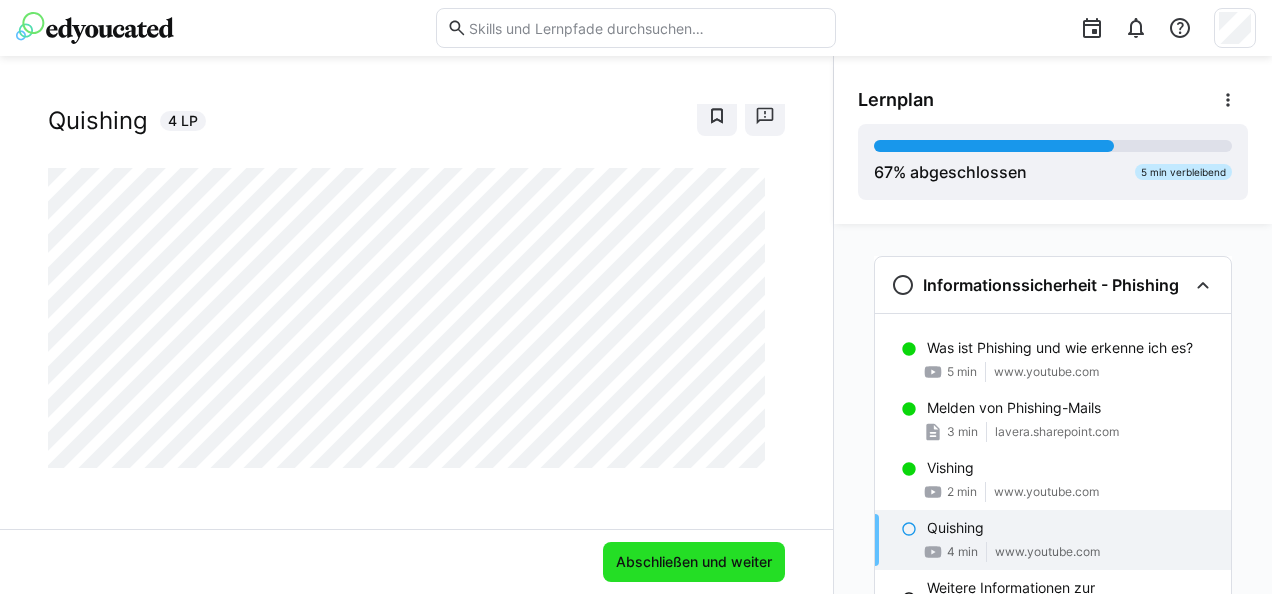 click on "Abschließen und weiter" 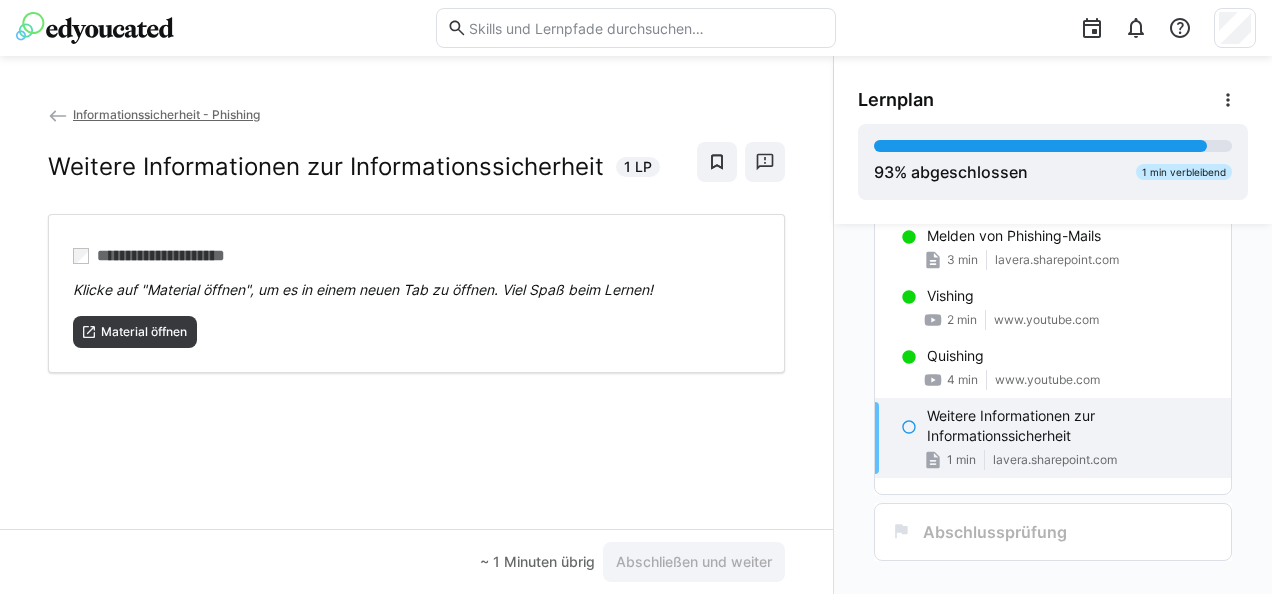 scroll, scrollTop: 175, scrollLeft: 0, axis: vertical 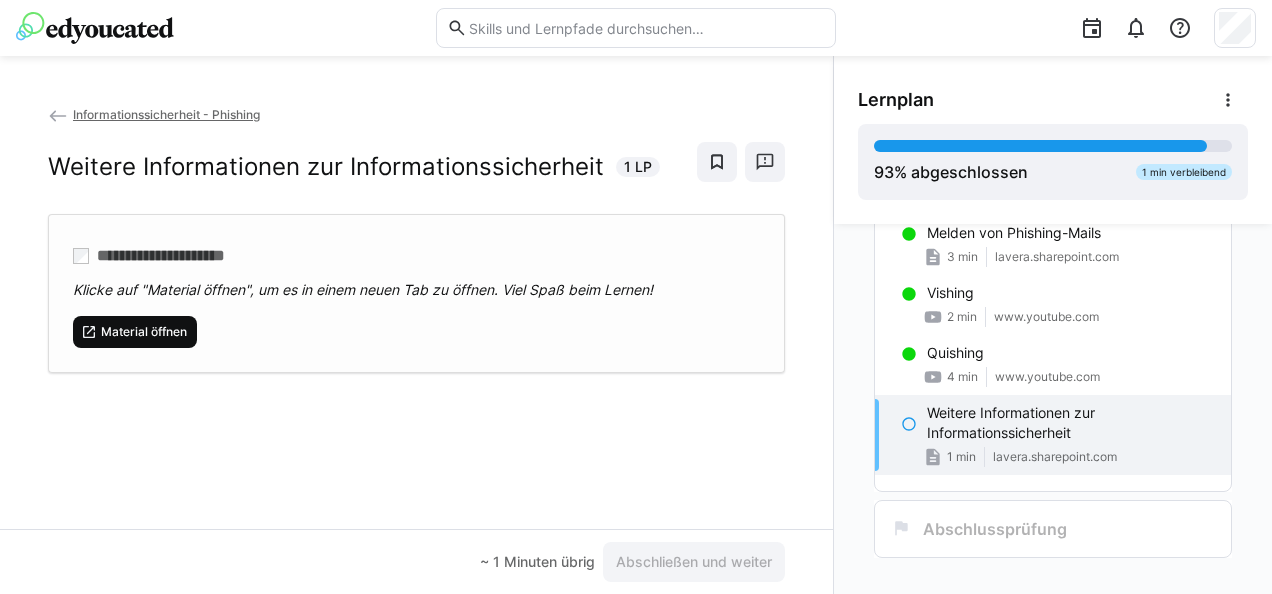click on "Material öffnen" 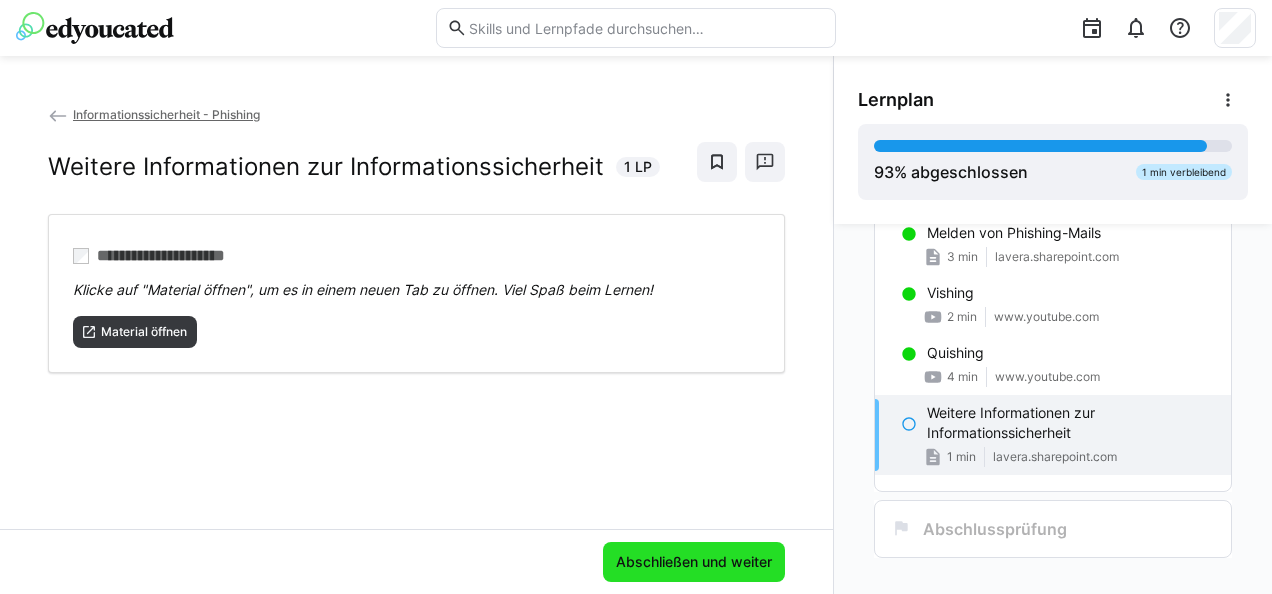 click on "Abschließen und weiter" 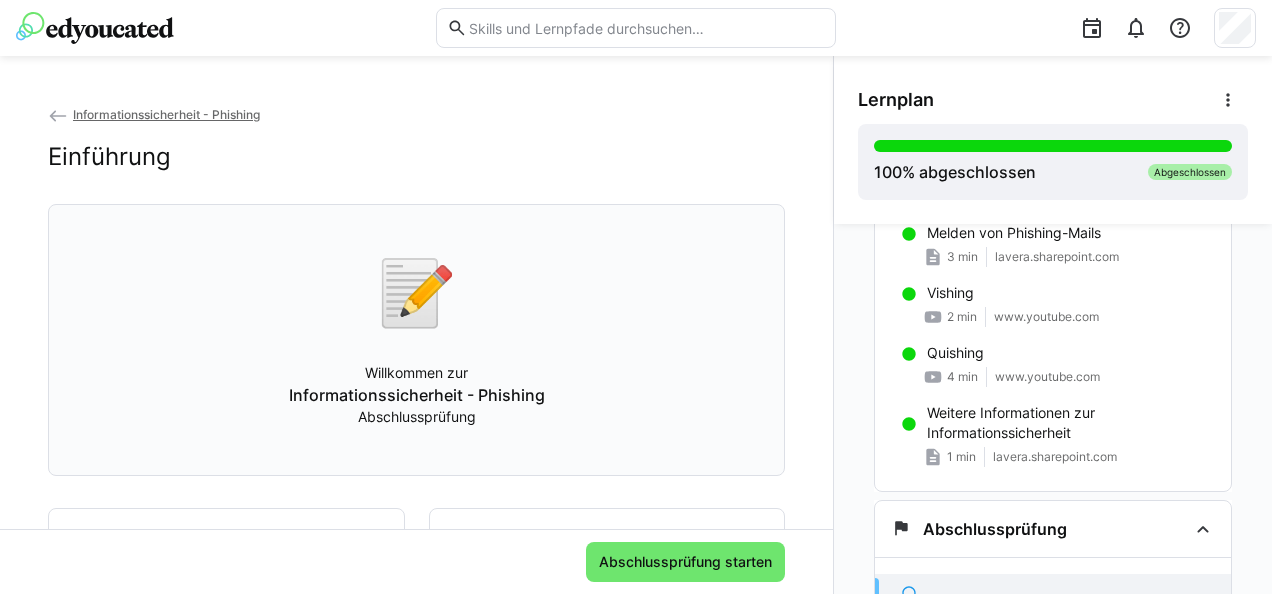 scroll, scrollTop: 200, scrollLeft: 0, axis: vertical 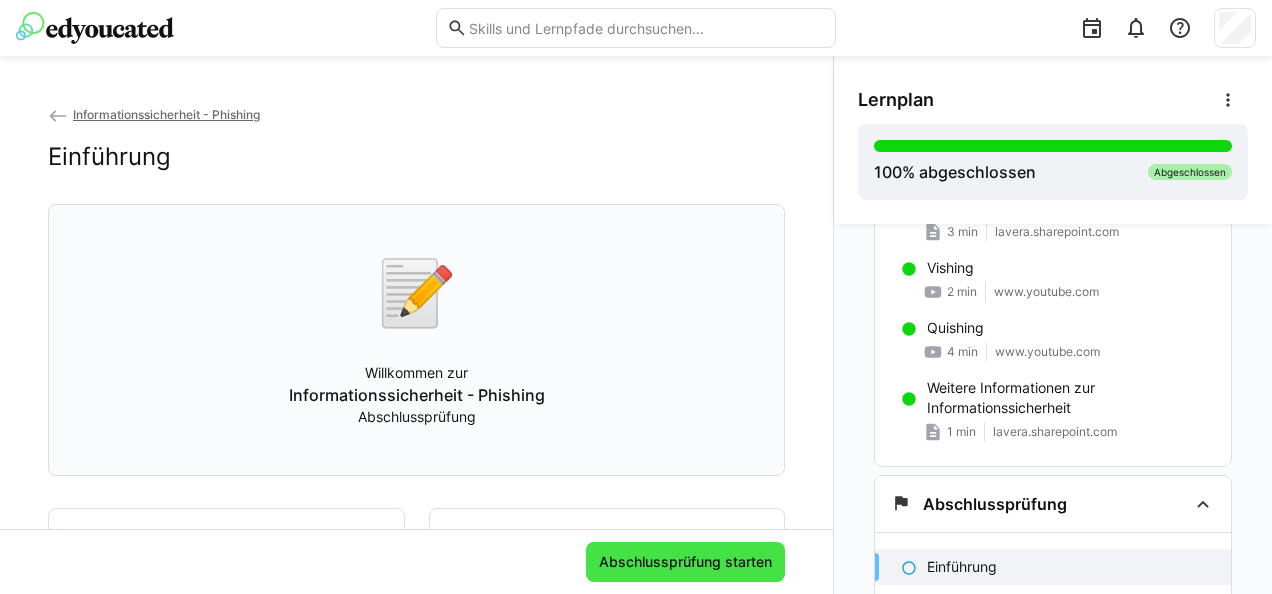 click on "Abschlussprüfung starten" 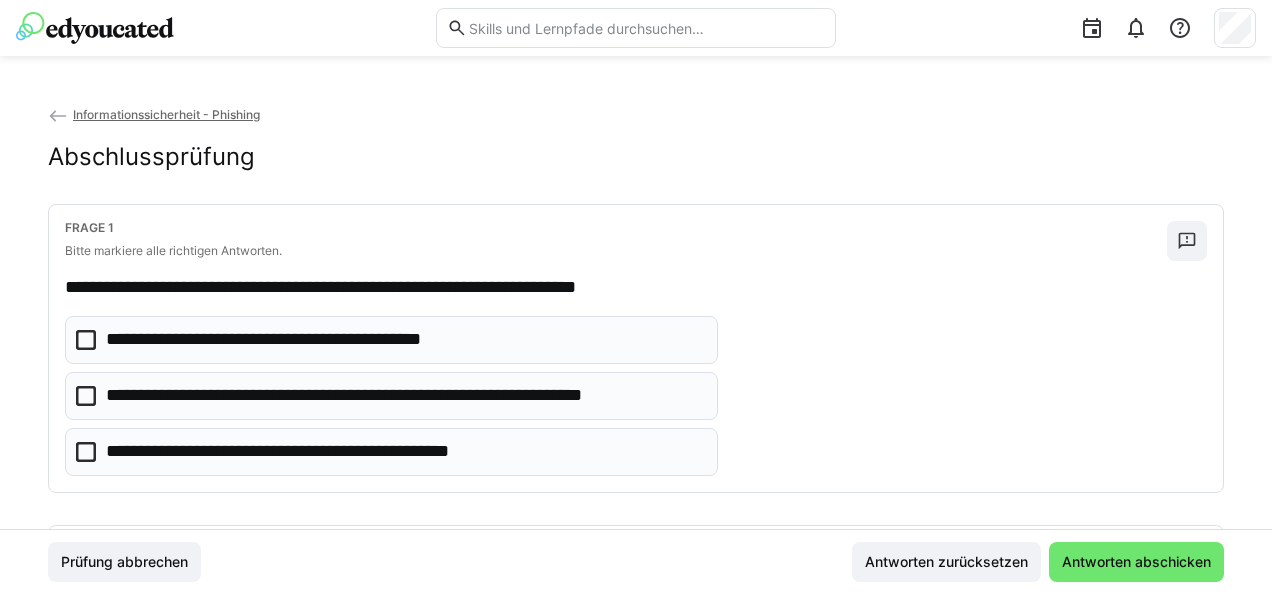 click 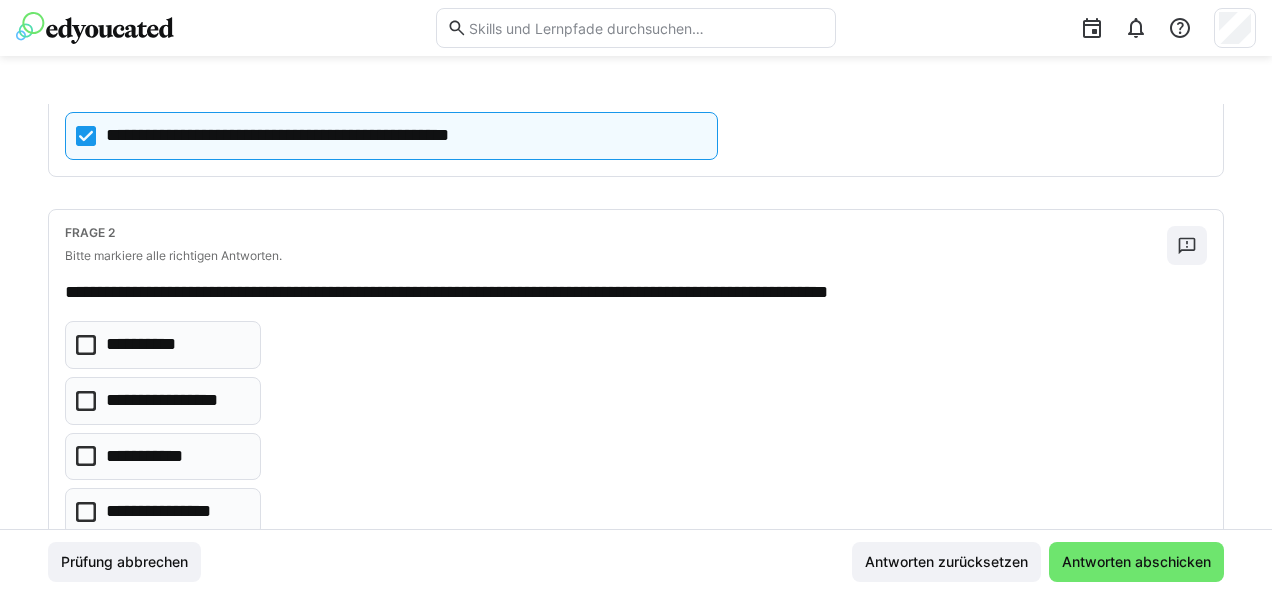scroll, scrollTop: 317, scrollLeft: 0, axis: vertical 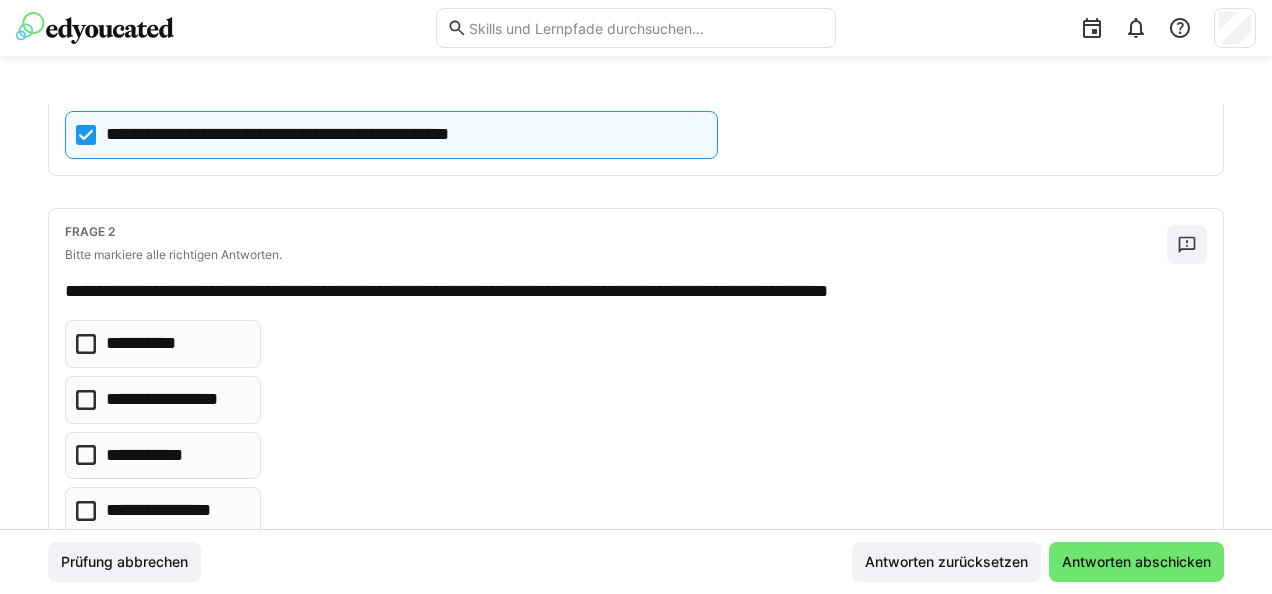click 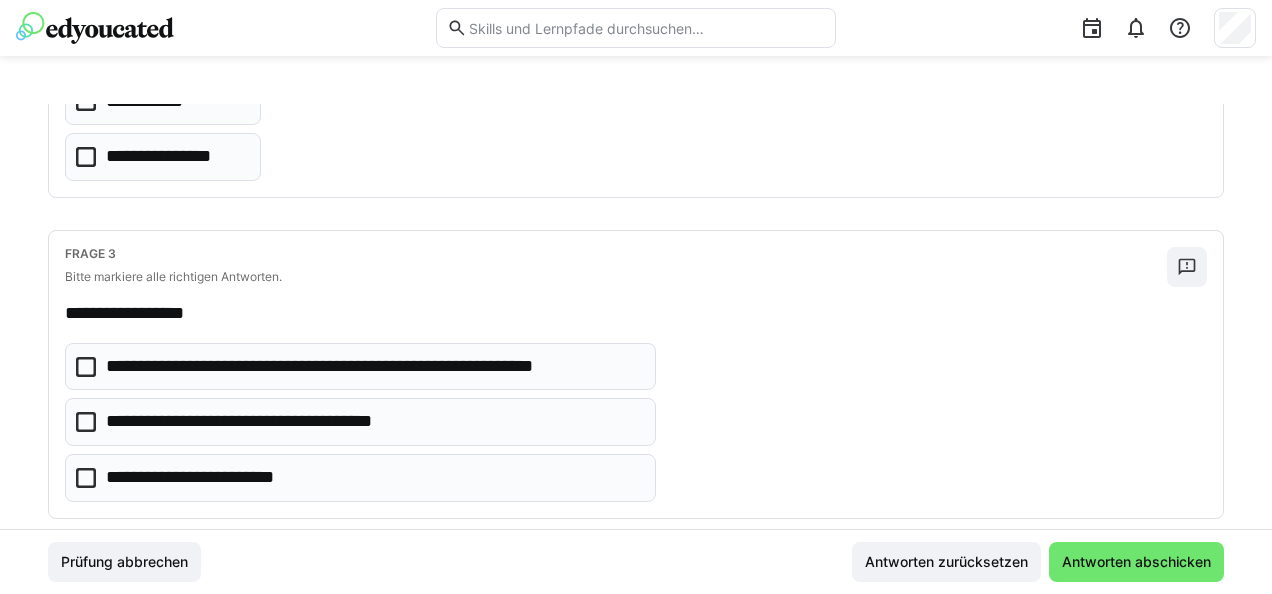 scroll, scrollTop: 673, scrollLeft: 0, axis: vertical 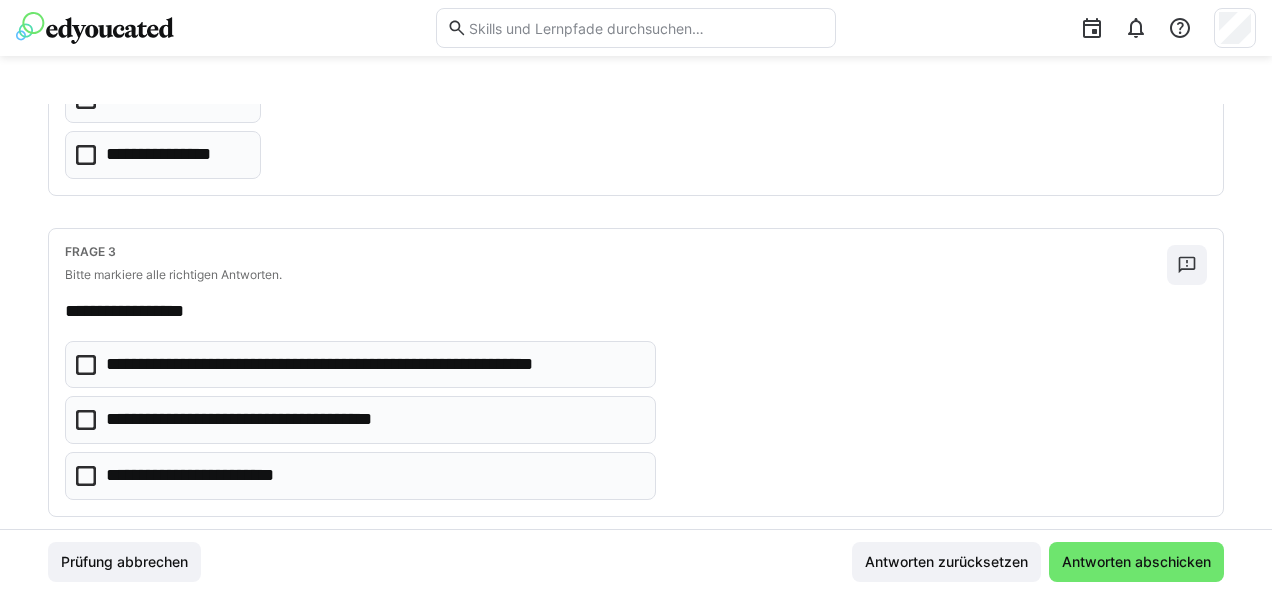 click 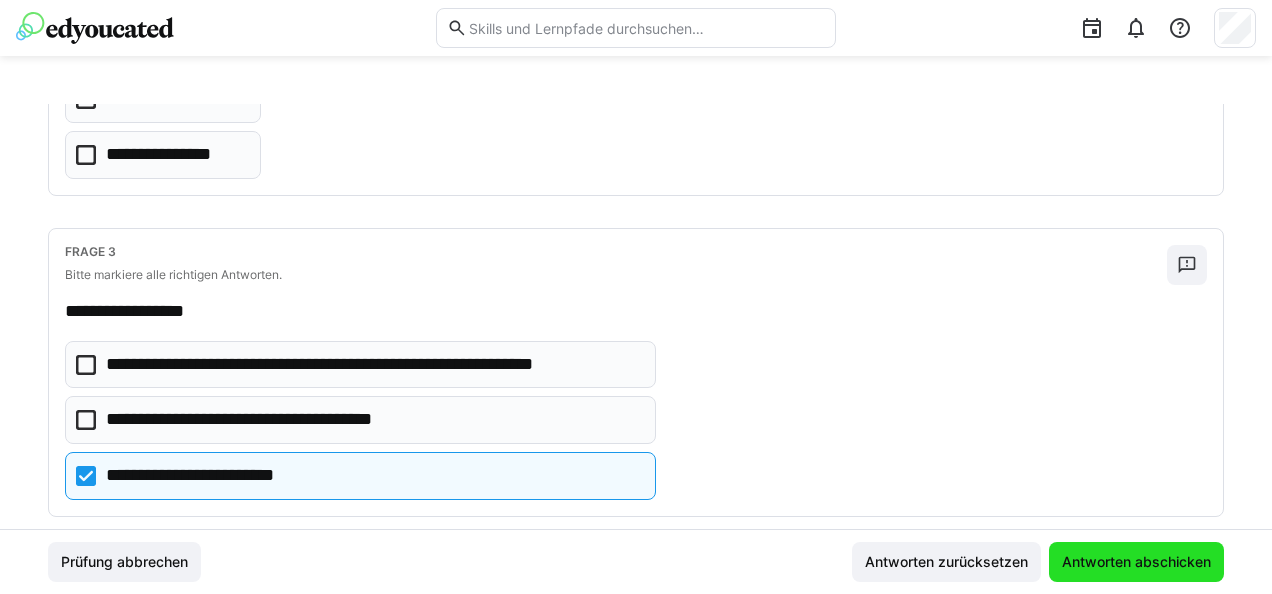 click on "Antworten abschicken" 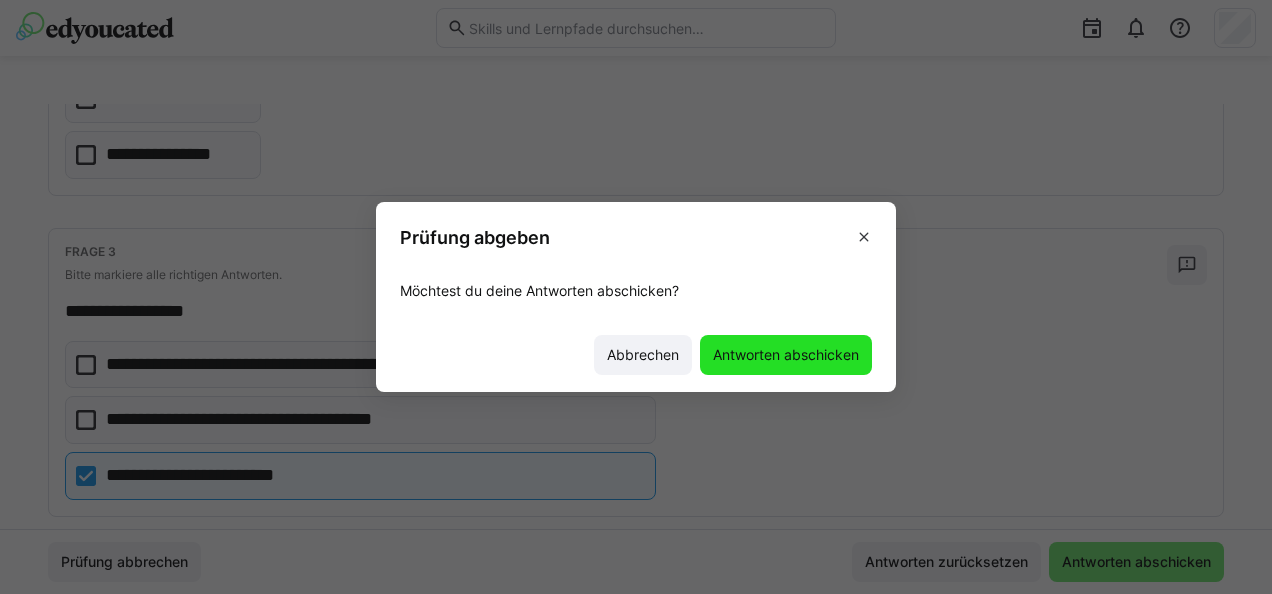 click on "Antworten abschicken" 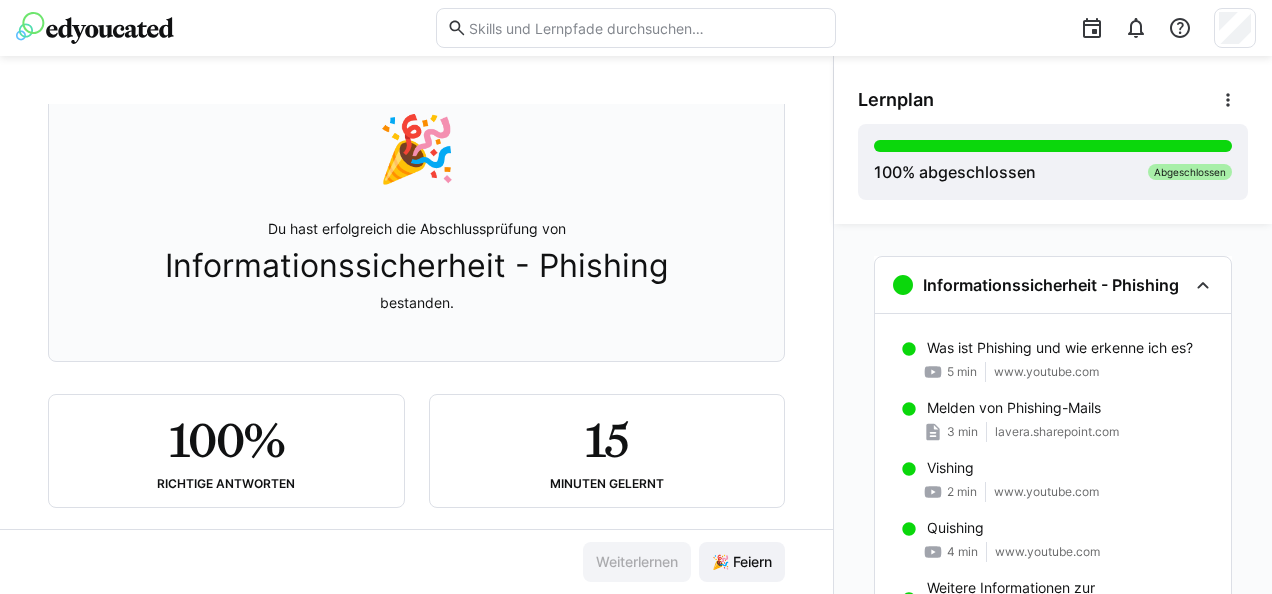 scroll, scrollTop: 175, scrollLeft: 0, axis: vertical 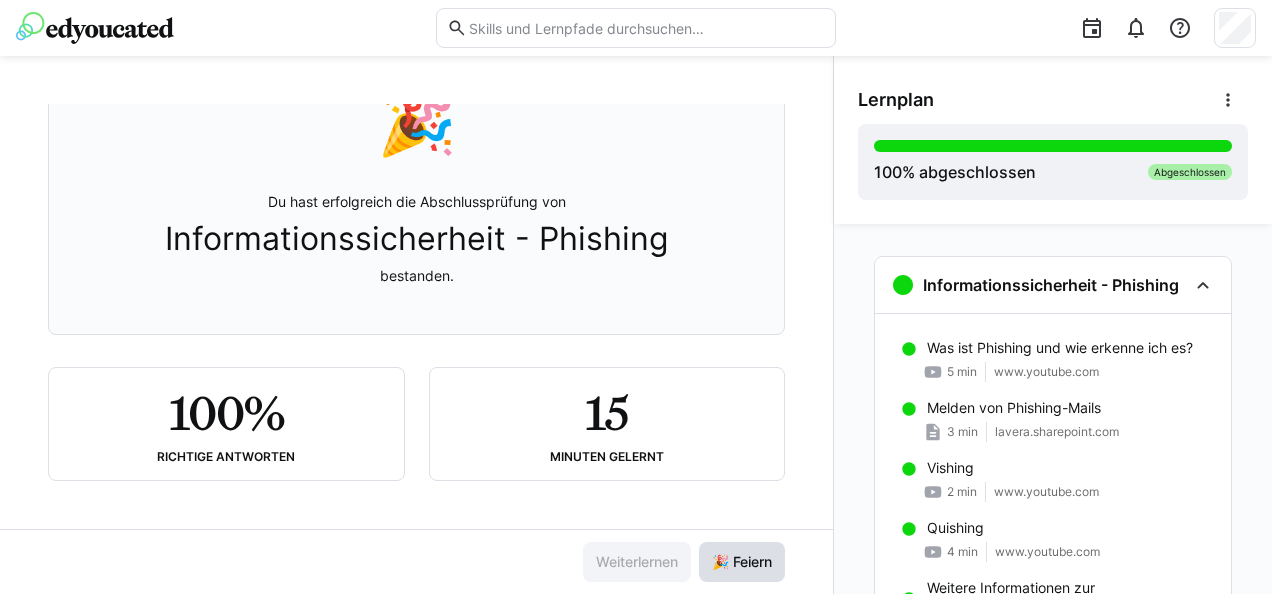 click on "🎉 Feiern" 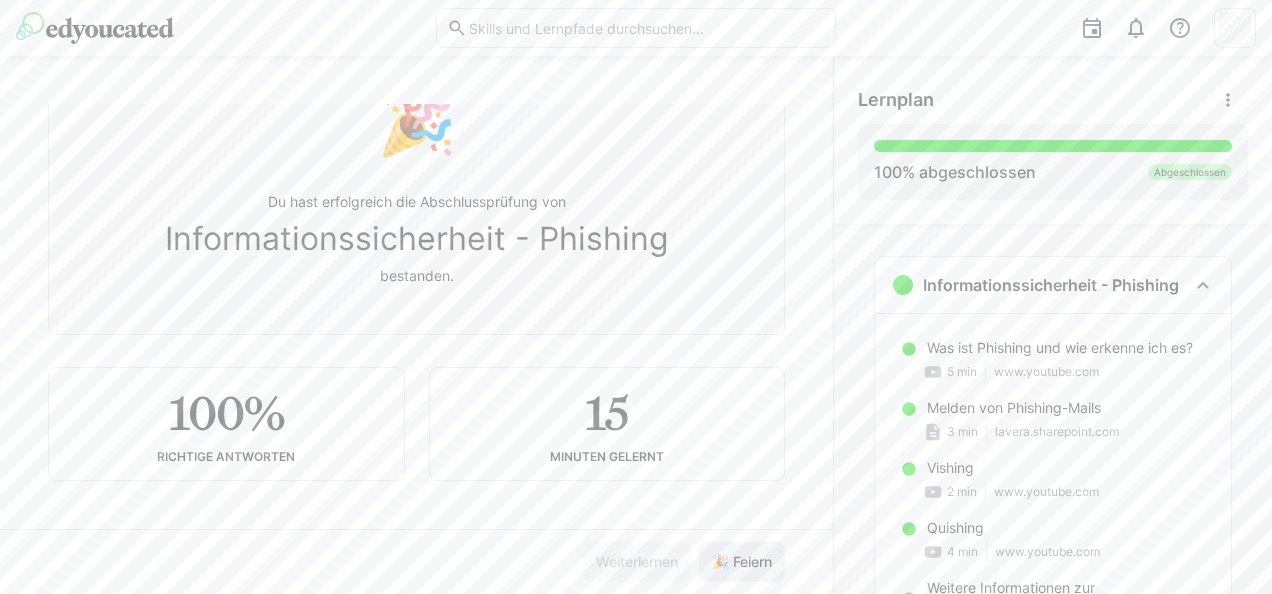 click on "🎉 Feiern" 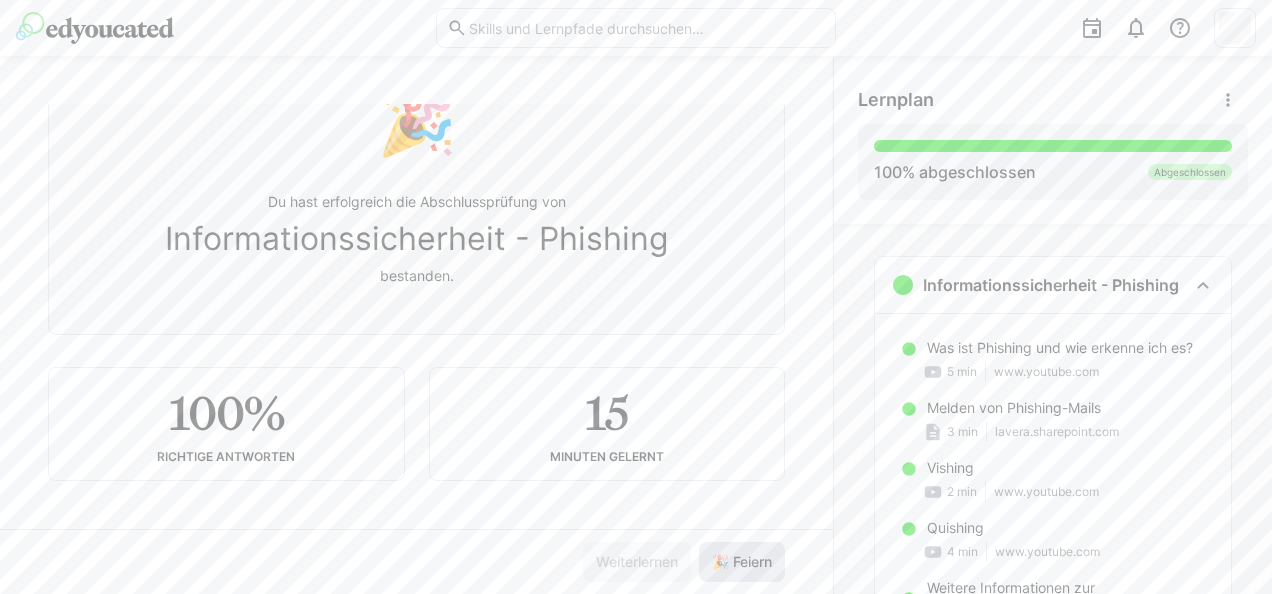 click on "🎉 Feiern" 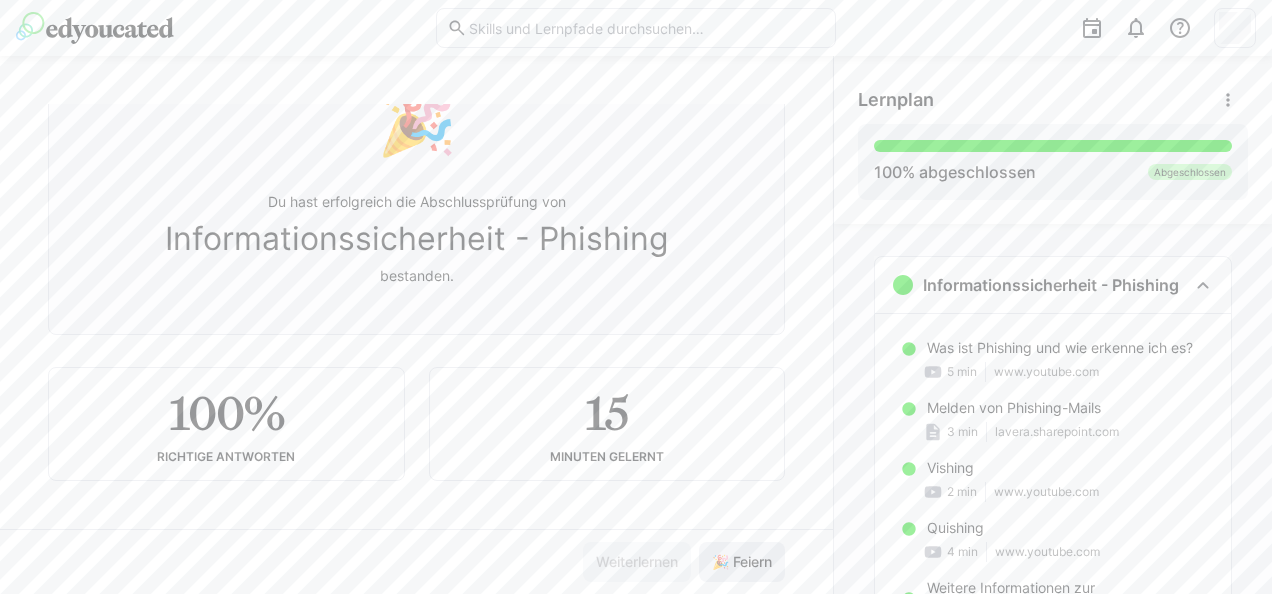 click on "🎉 Feiern" 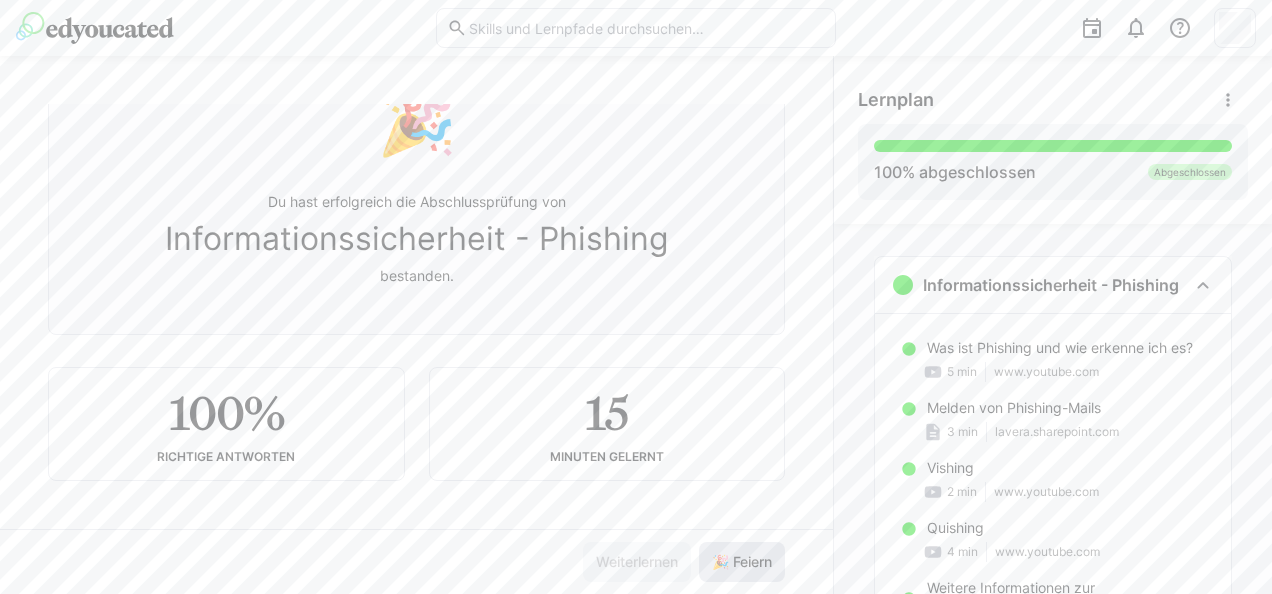 click on "🎉 Feiern" 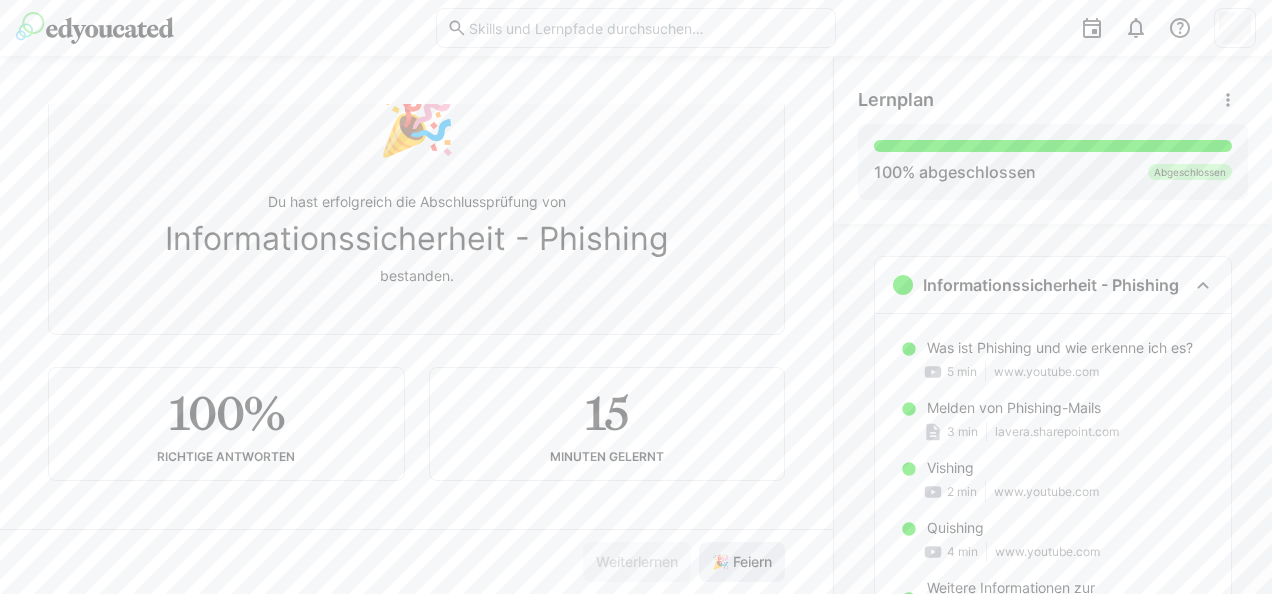 click on "🎉 Feiern" 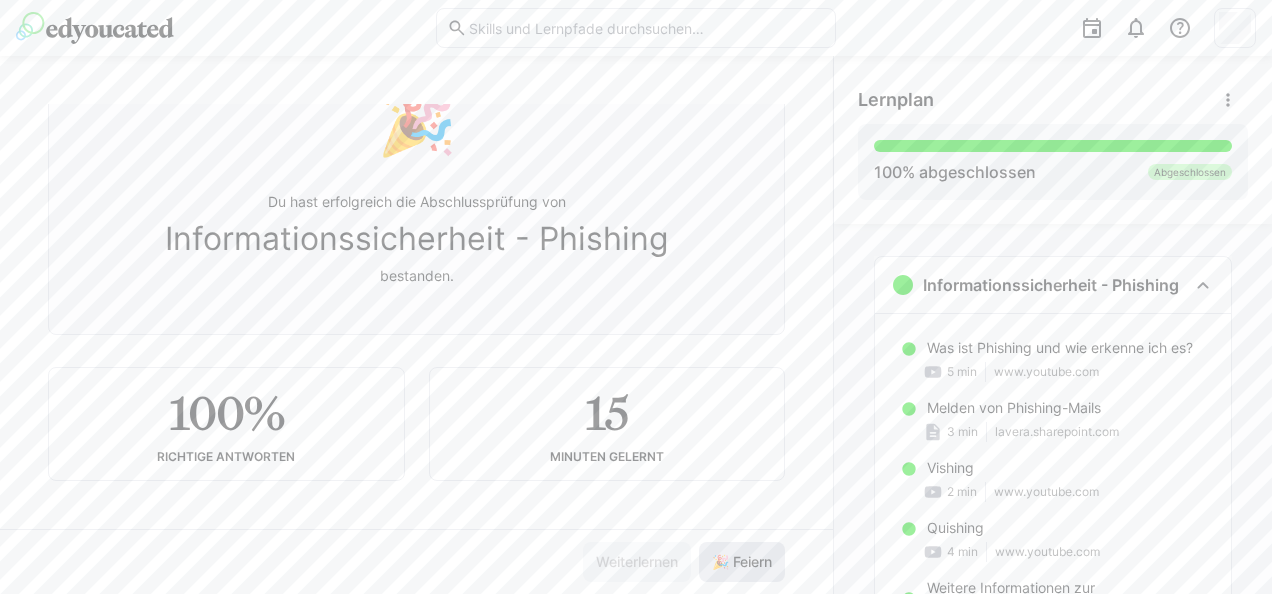 click on "🎉 Feiern" 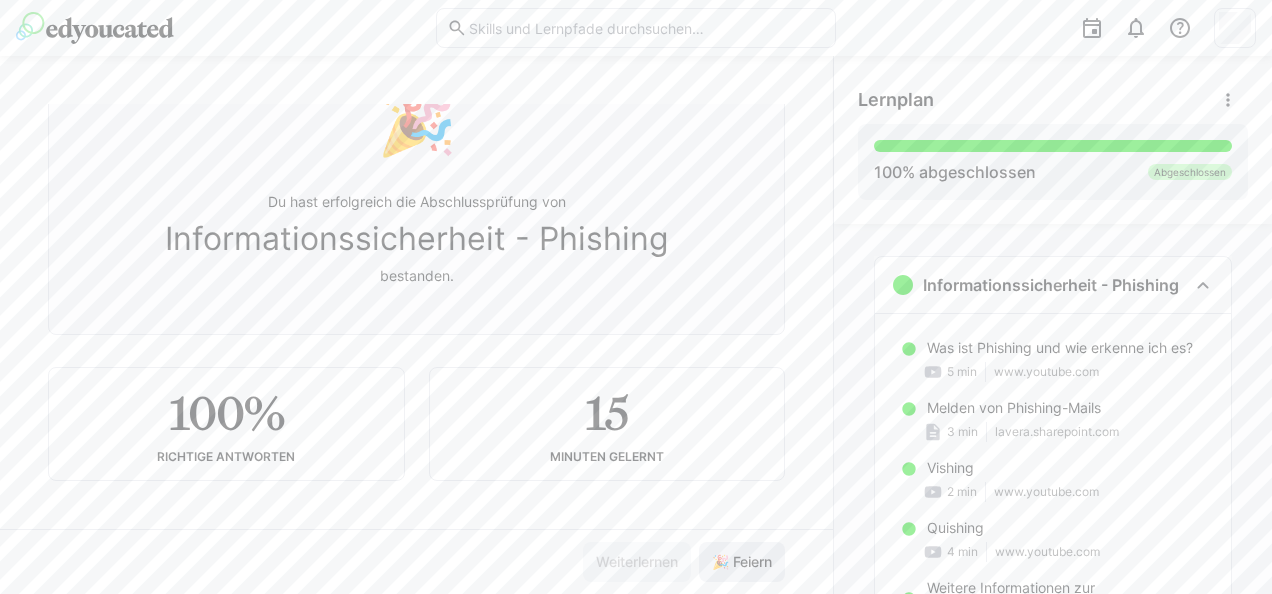 click on "🎉 Feiern" 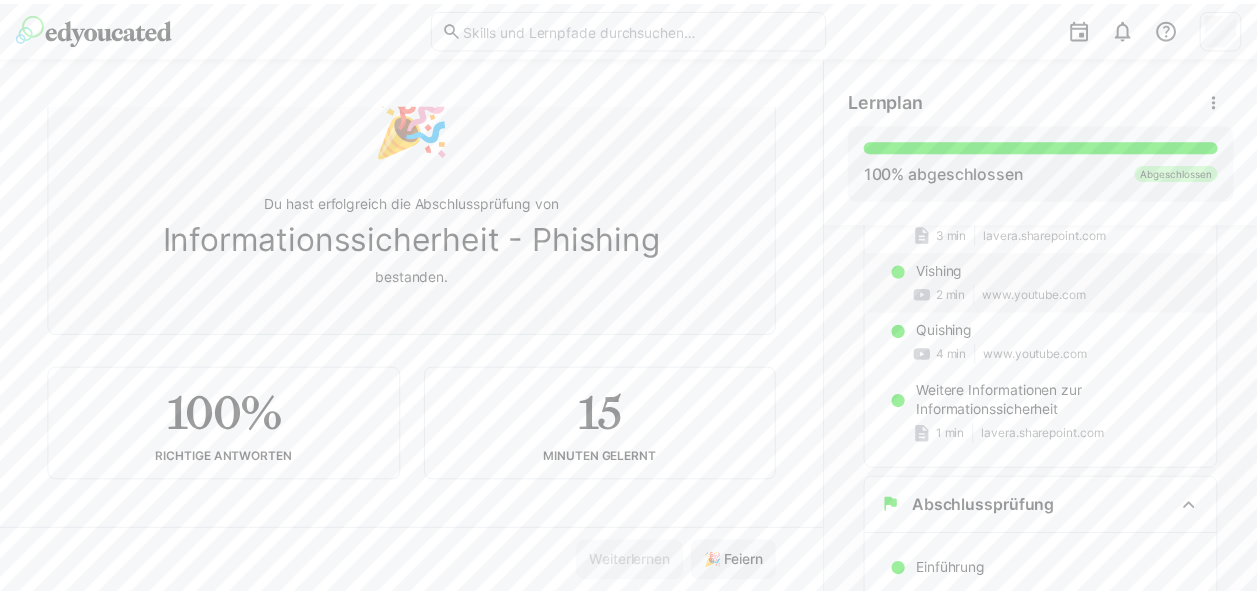 scroll, scrollTop: 340, scrollLeft: 0, axis: vertical 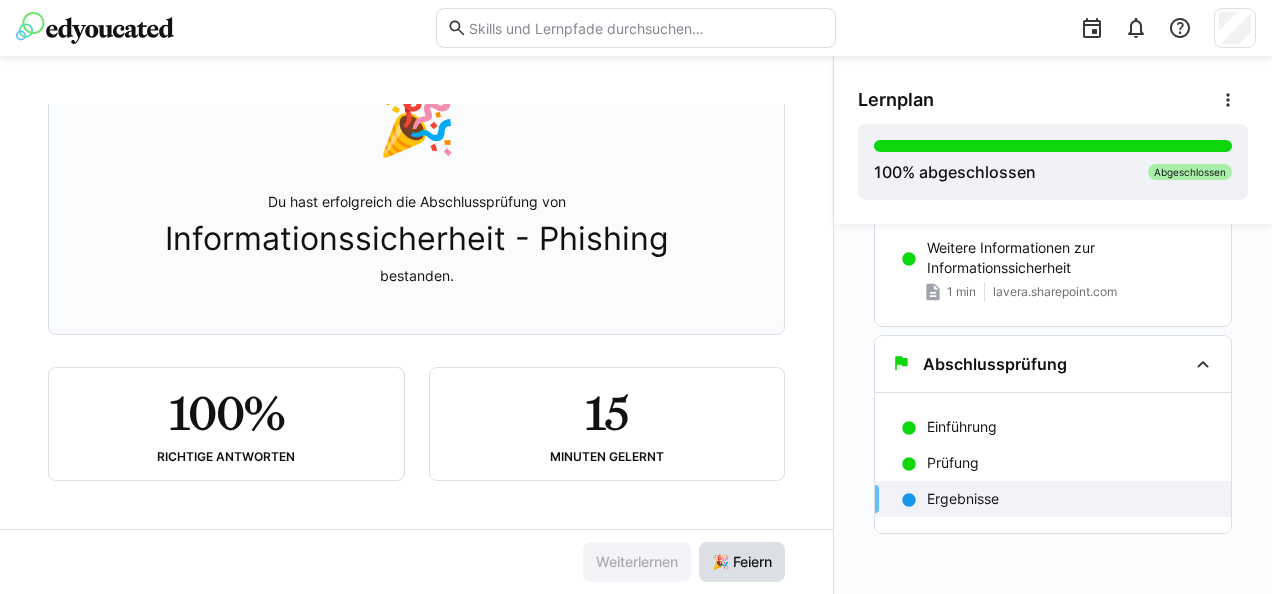click on "🎉 Feiern" 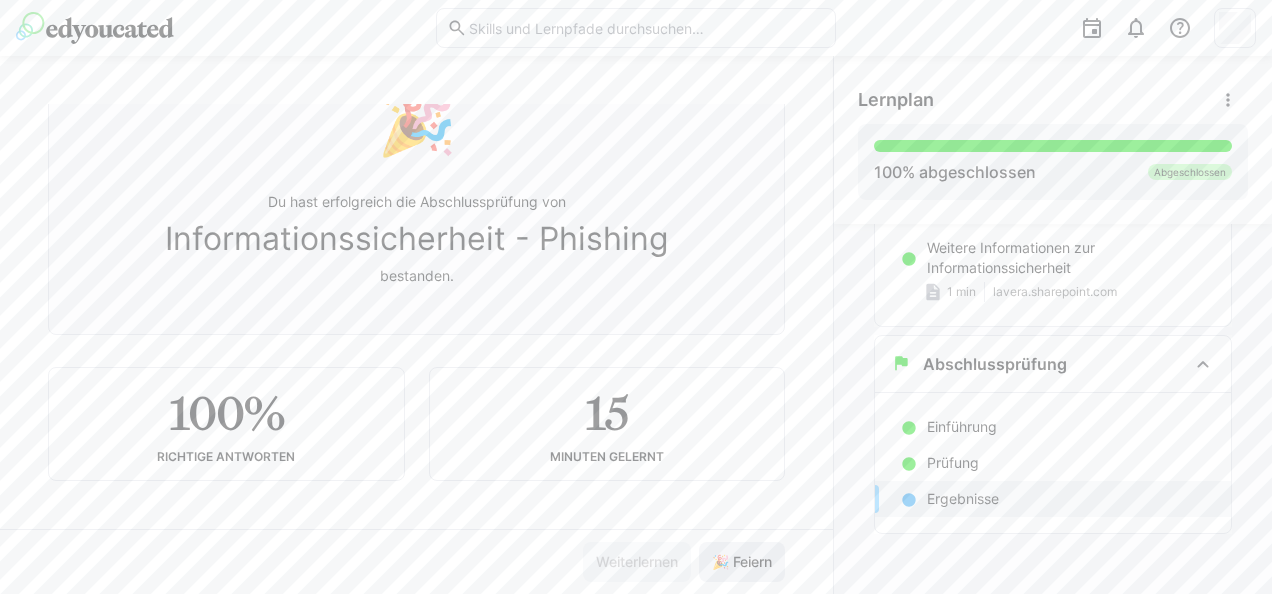 click on "🎉 Feiern" 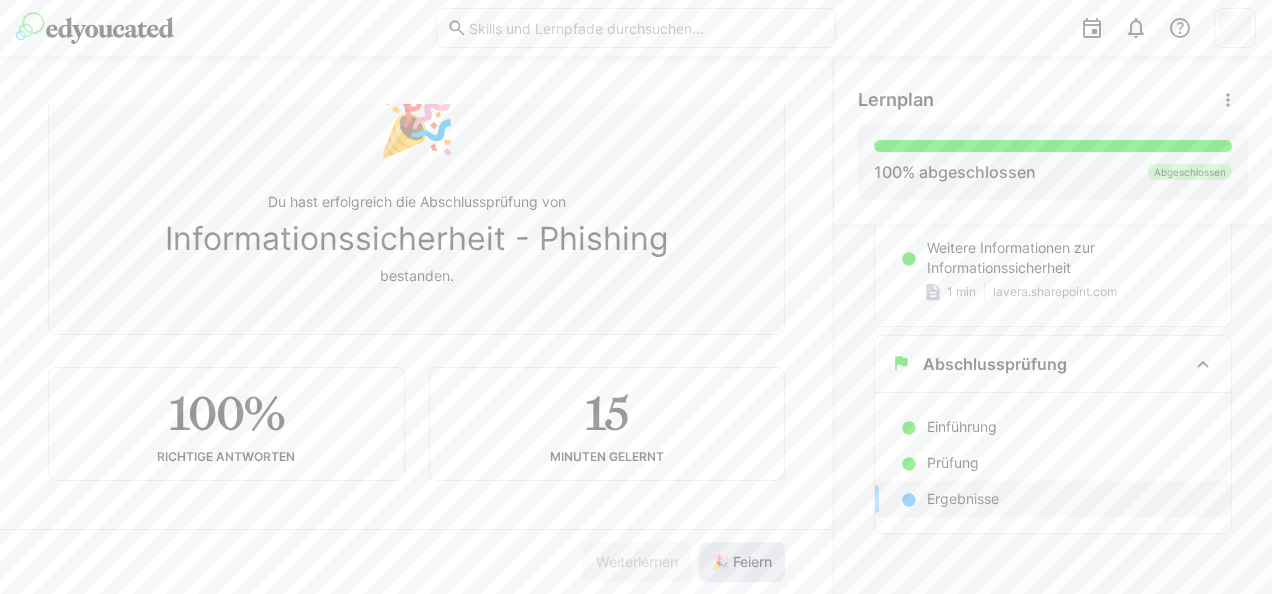 click on "🎉 Feiern" 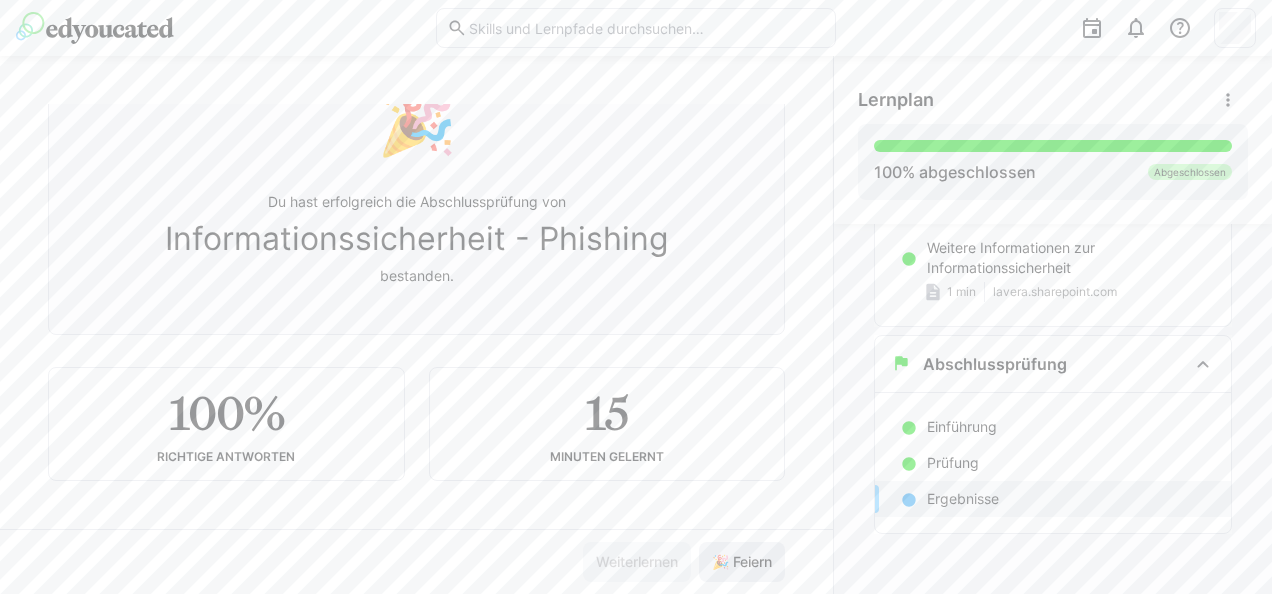 click on "🎉 Feiern" 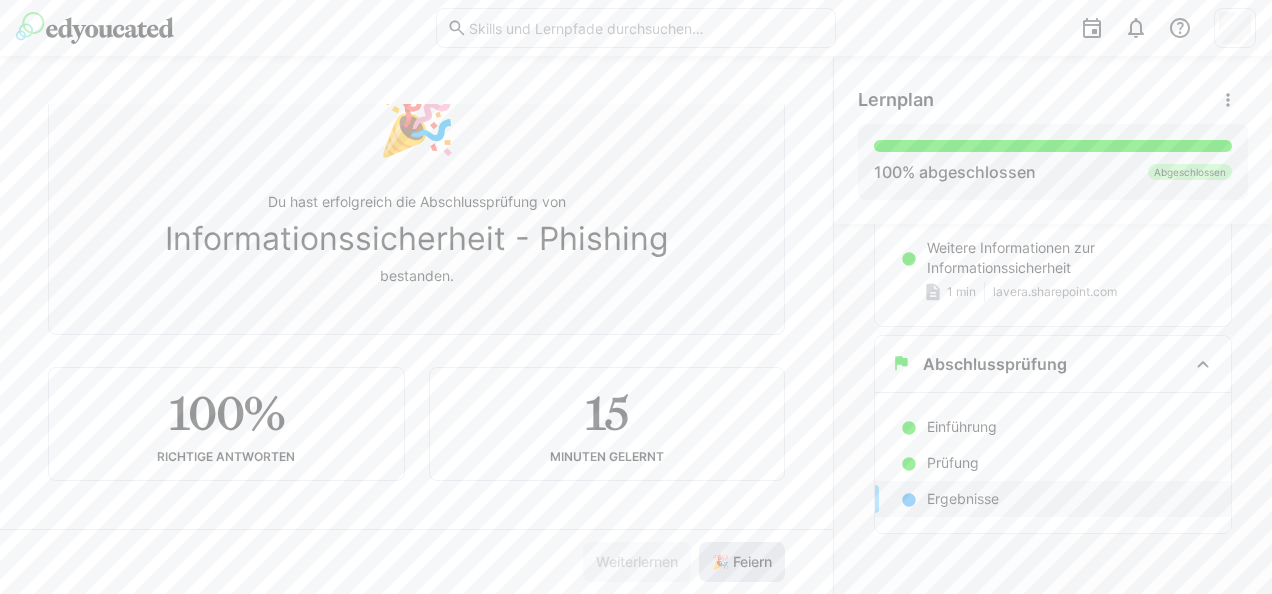 click on "🎉 Feiern" 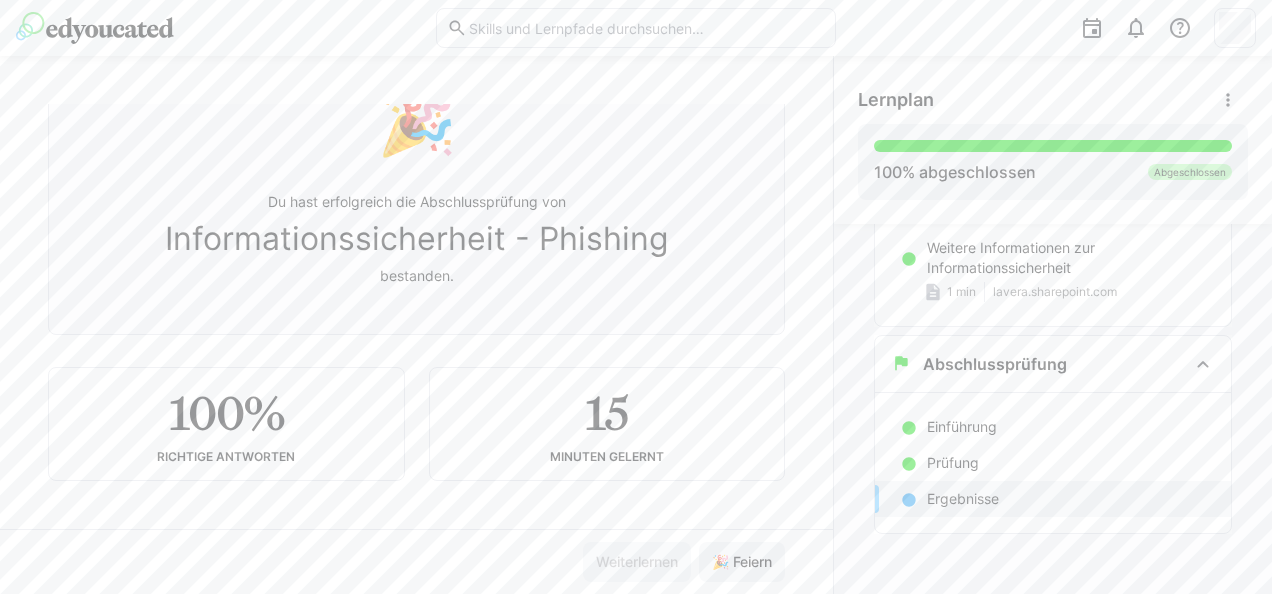 click 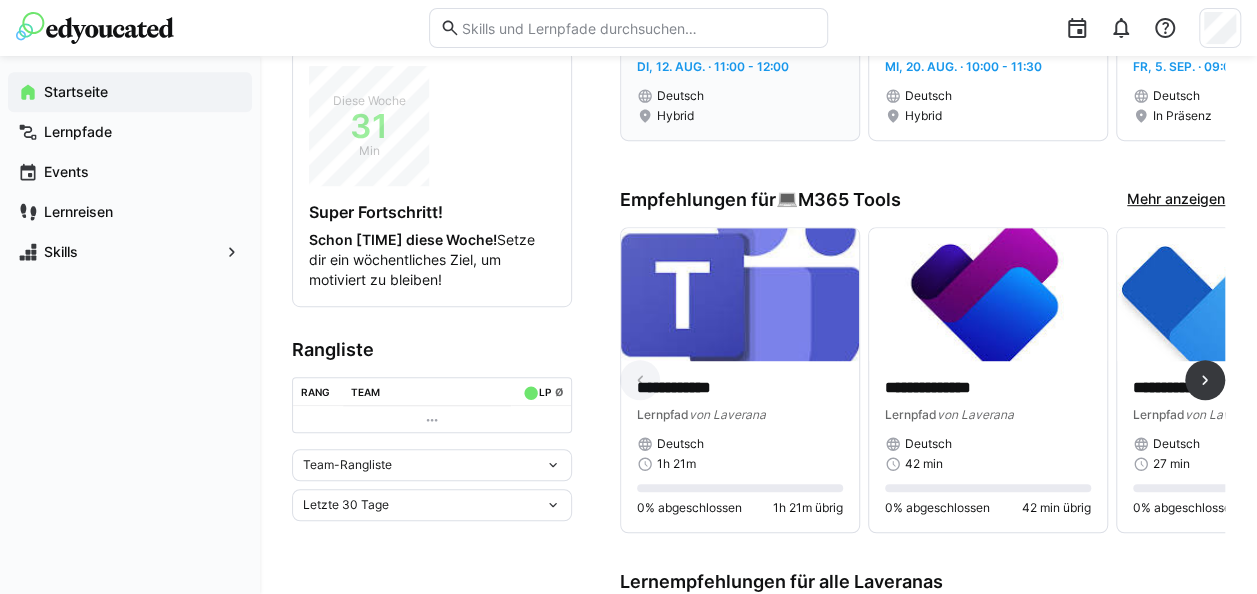 scroll, scrollTop: 450, scrollLeft: 0, axis: vertical 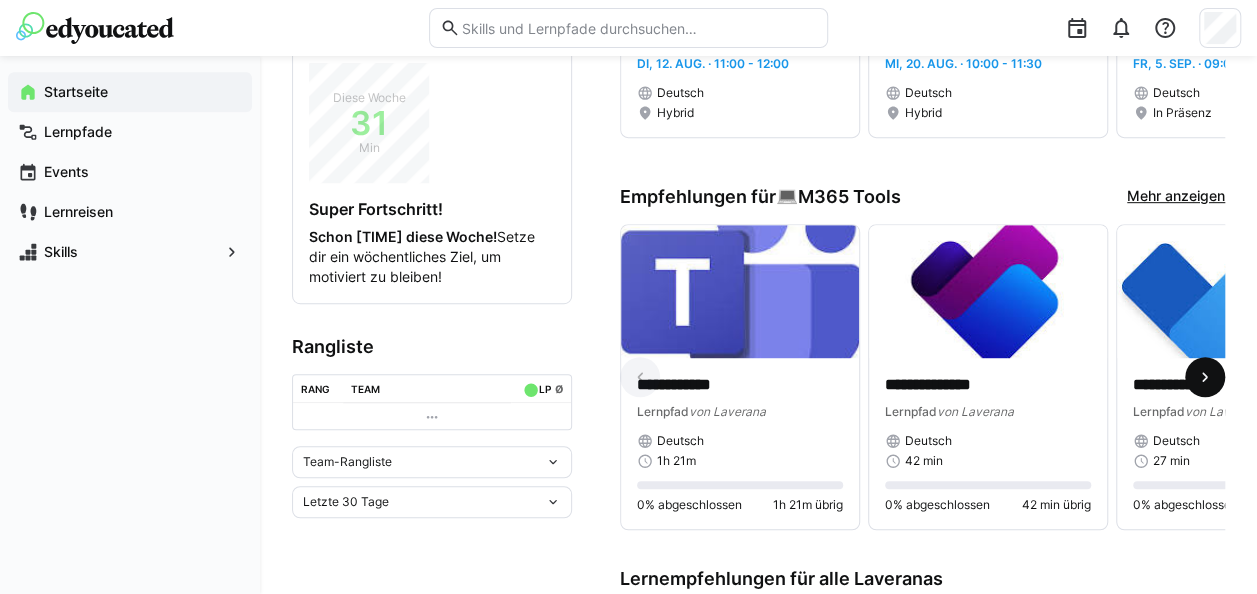 click 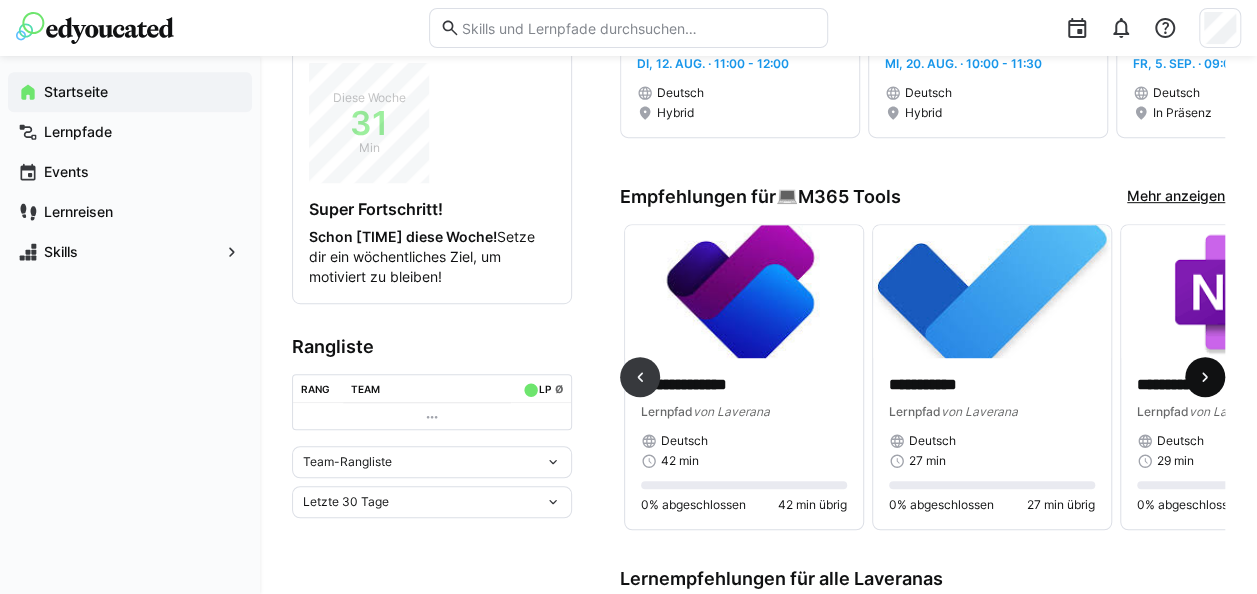 scroll, scrollTop: 0, scrollLeft: 379, axis: horizontal 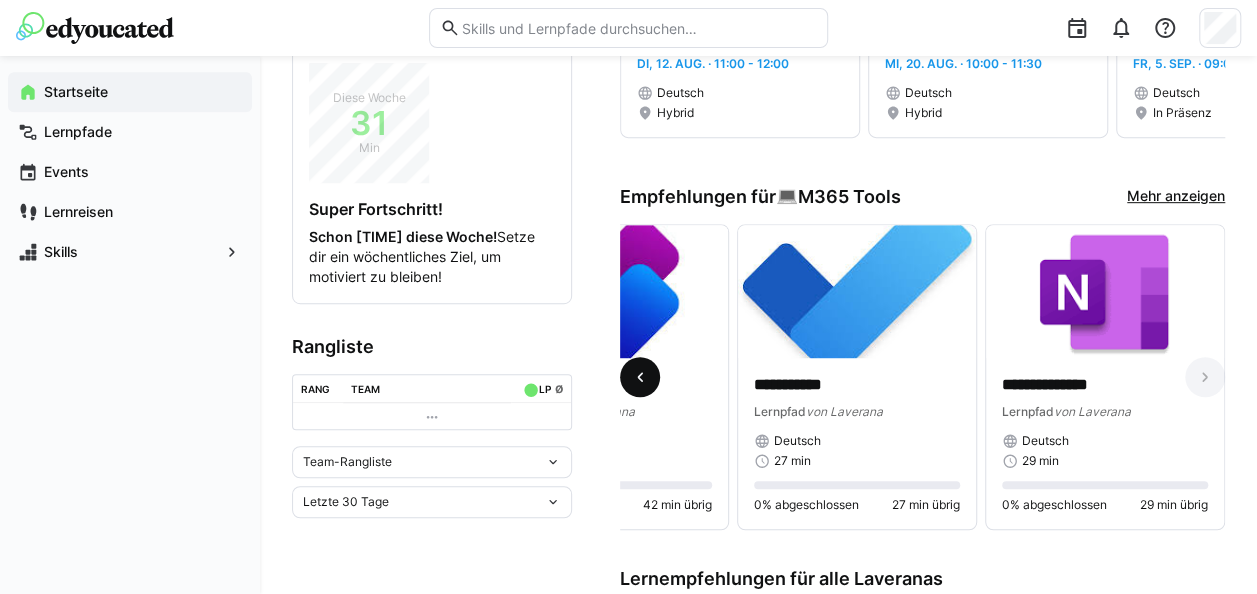 click 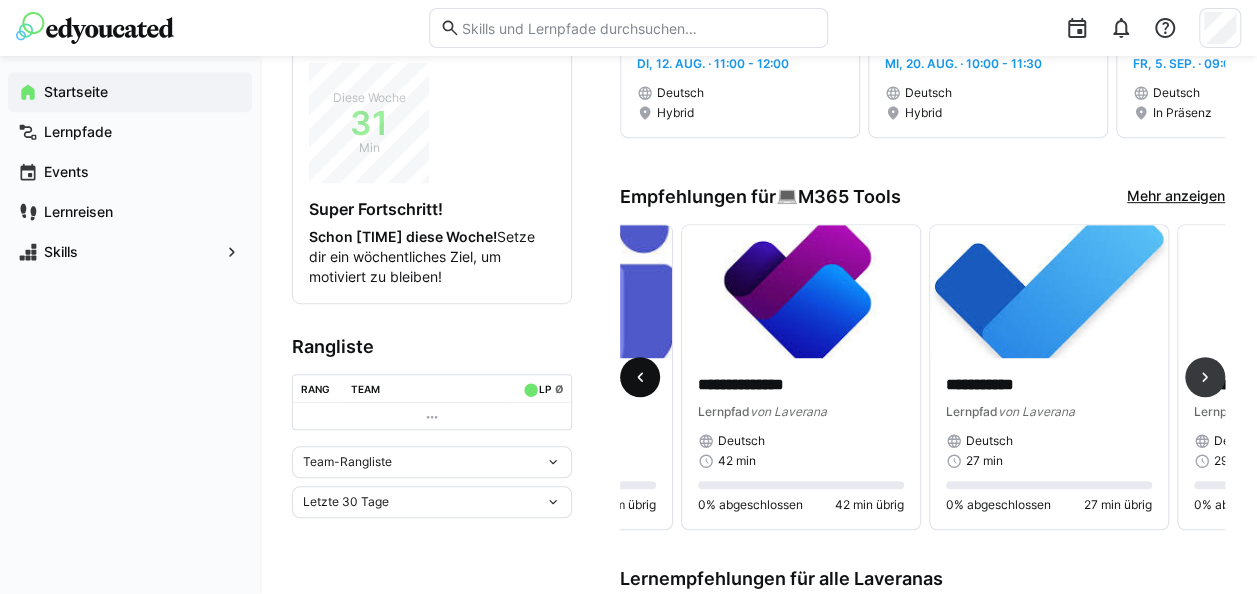 scroll, scrollTop: 0, scrollLeft: 0, axis: both 